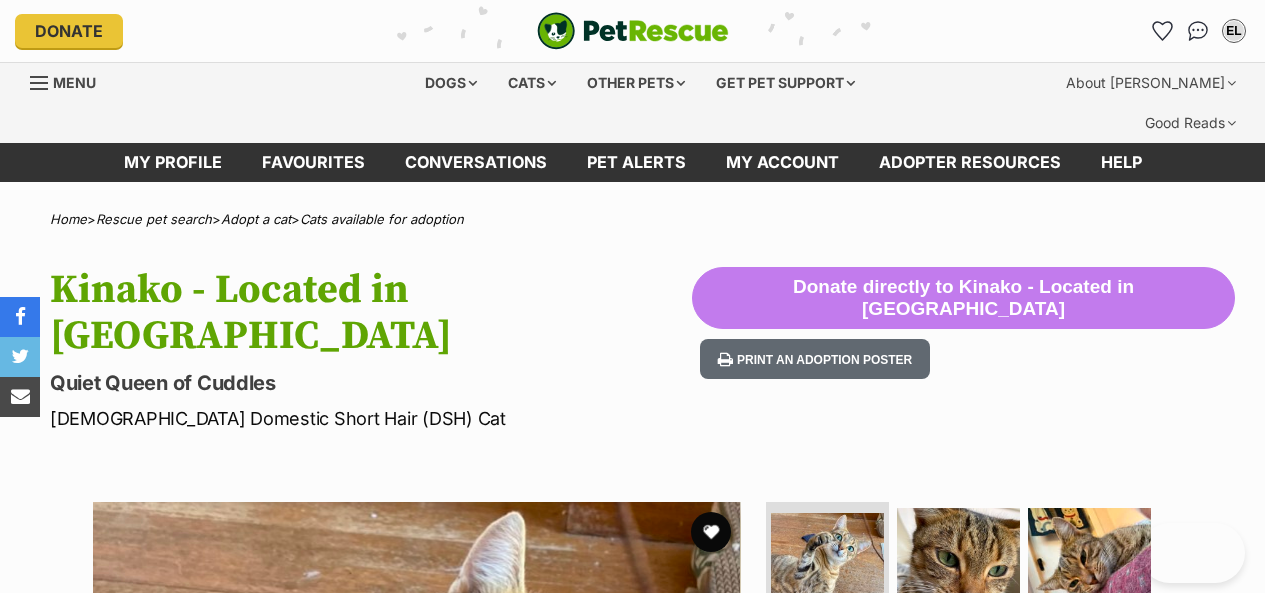 scroll, scrollTop: 0, scrollLeft: 0, axis: both 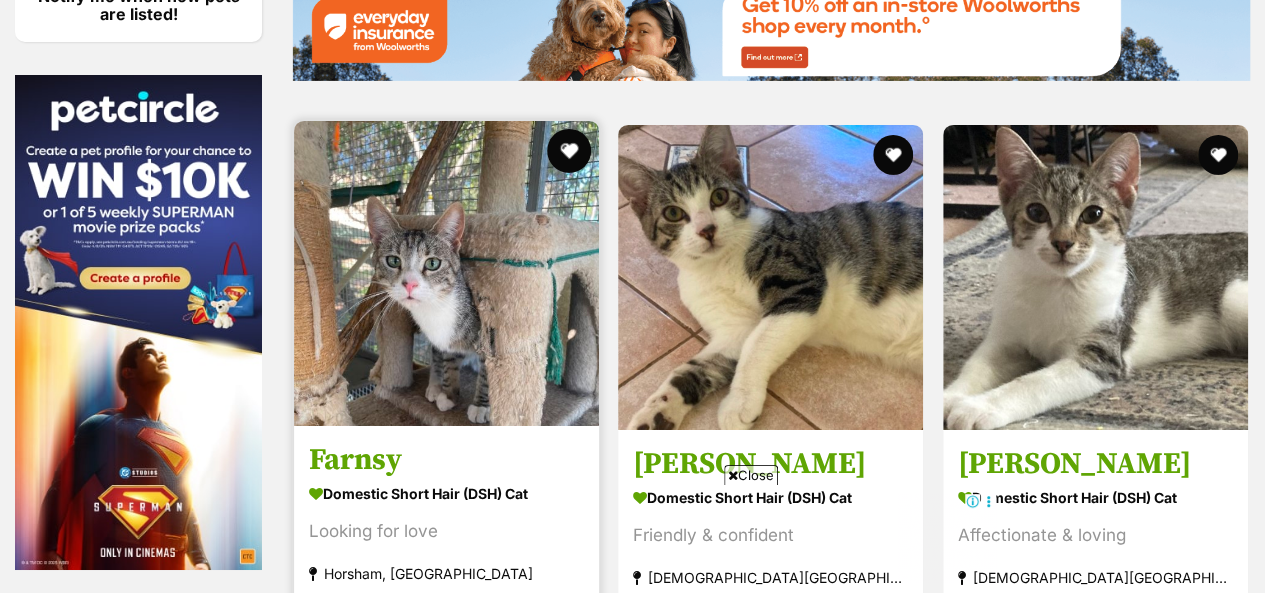 click at bounding box center (569, 151) 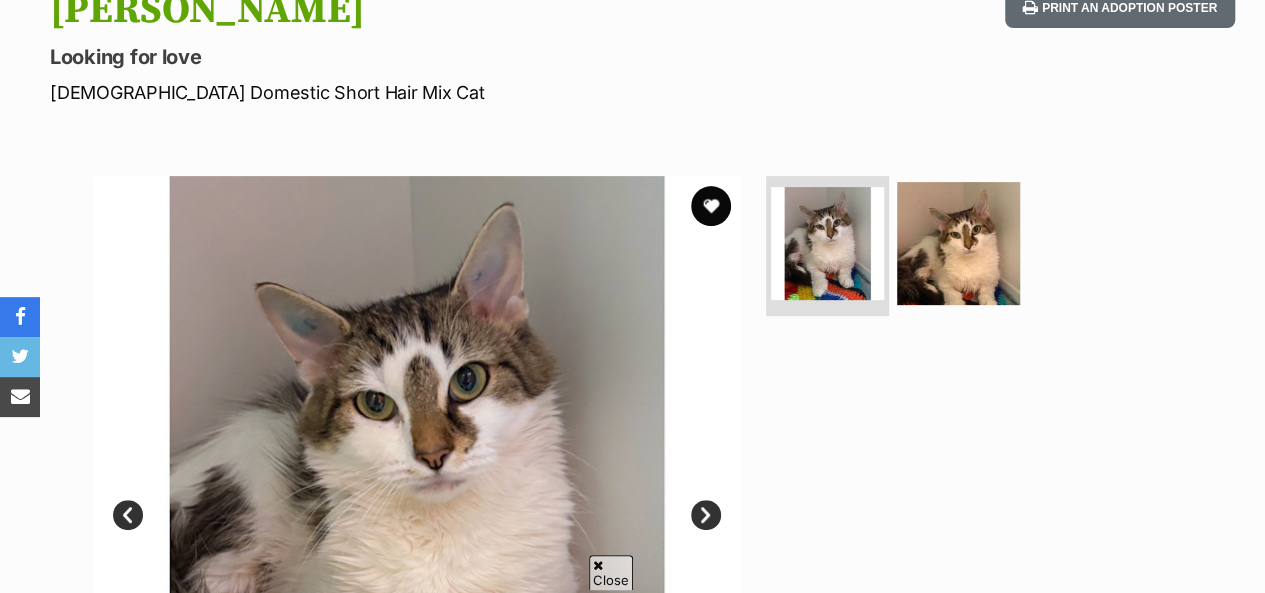 scroll, scrollTop: 320, scrollLeft: 0, axis: vertical 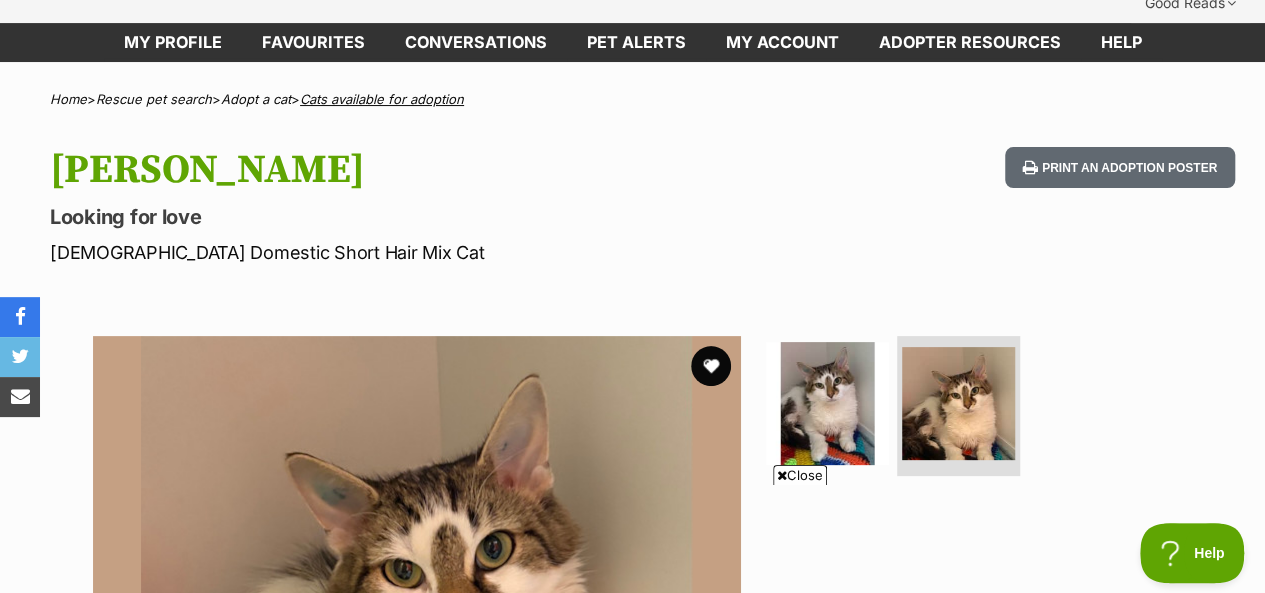 click on "Cats available for adoption" at bounding box center [382, 99] 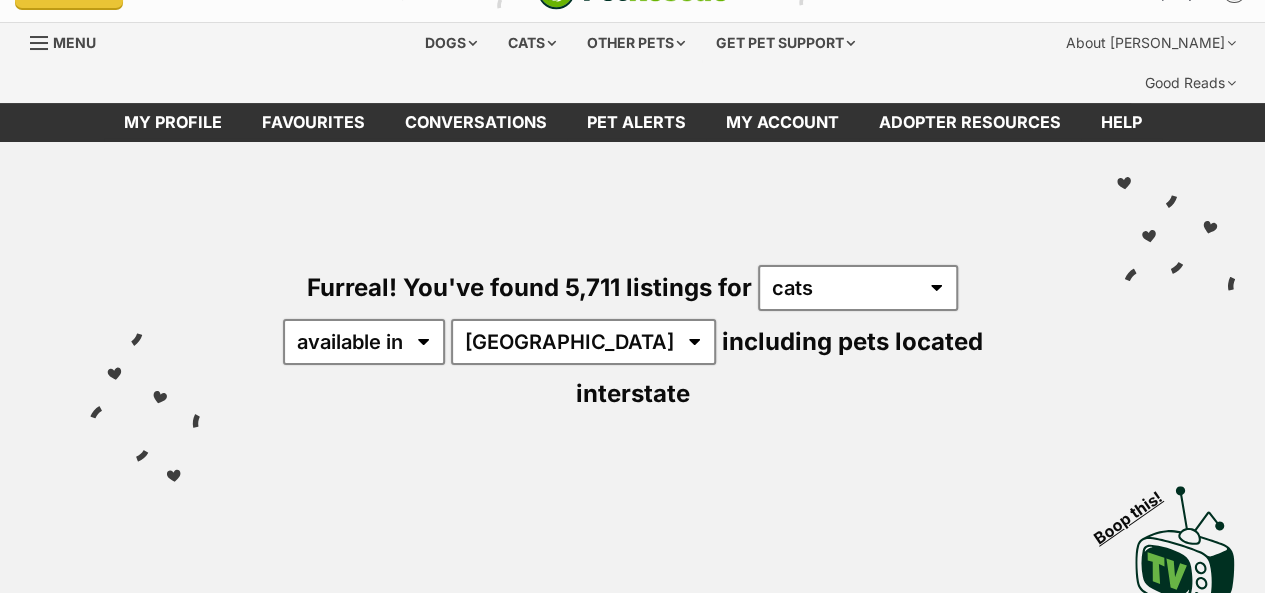 scroll, scrollTop: 40, scrollLeft: 0, axis: vertical 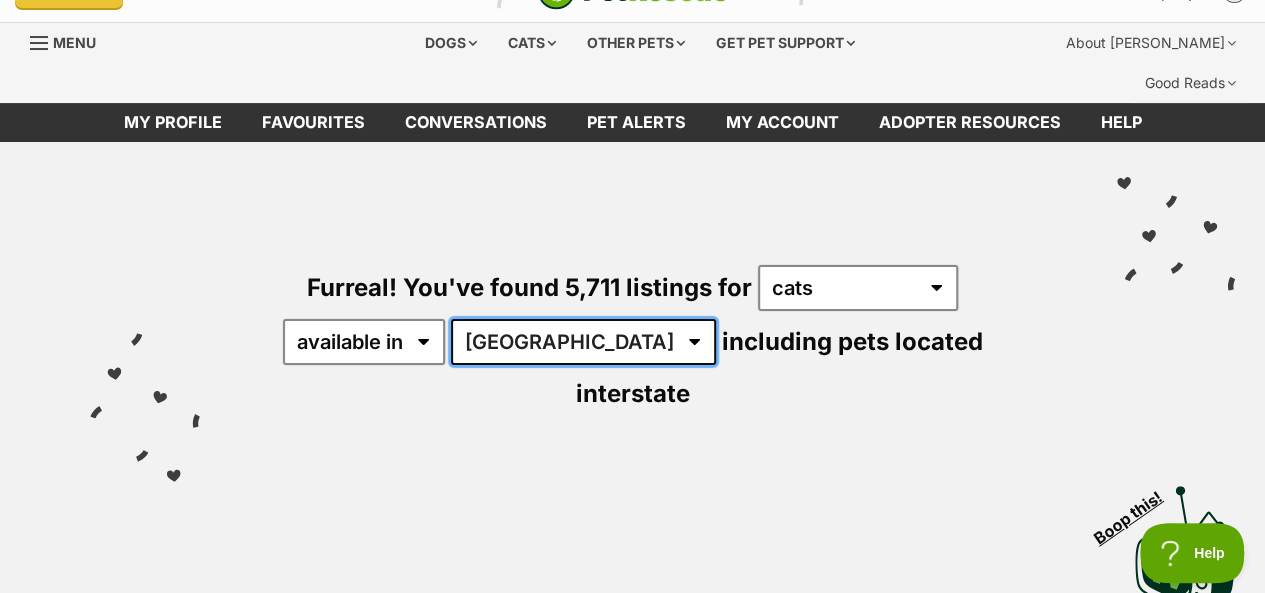 drag, startPoint x: 0, startPoint y: 0, endPoint x: 570, endPoint y: 305, distance: 646.4712 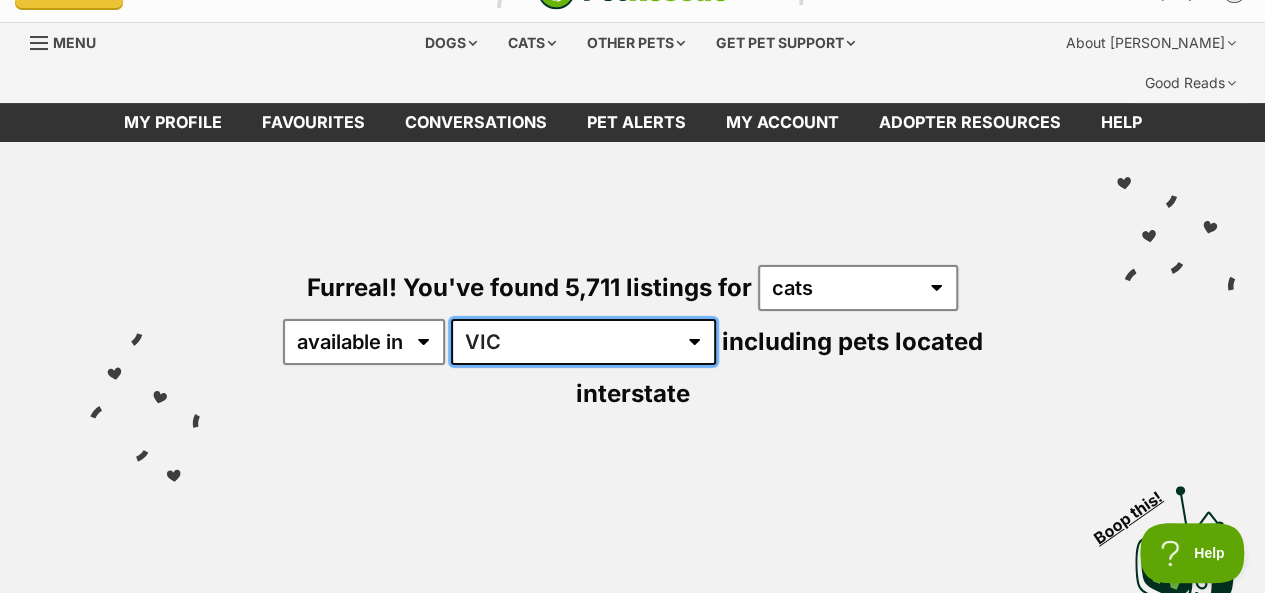 click on "Australia
ACT
NSW
NT
QLD
SA
TAS
VIC
WA" at bounding box center [583, 342] 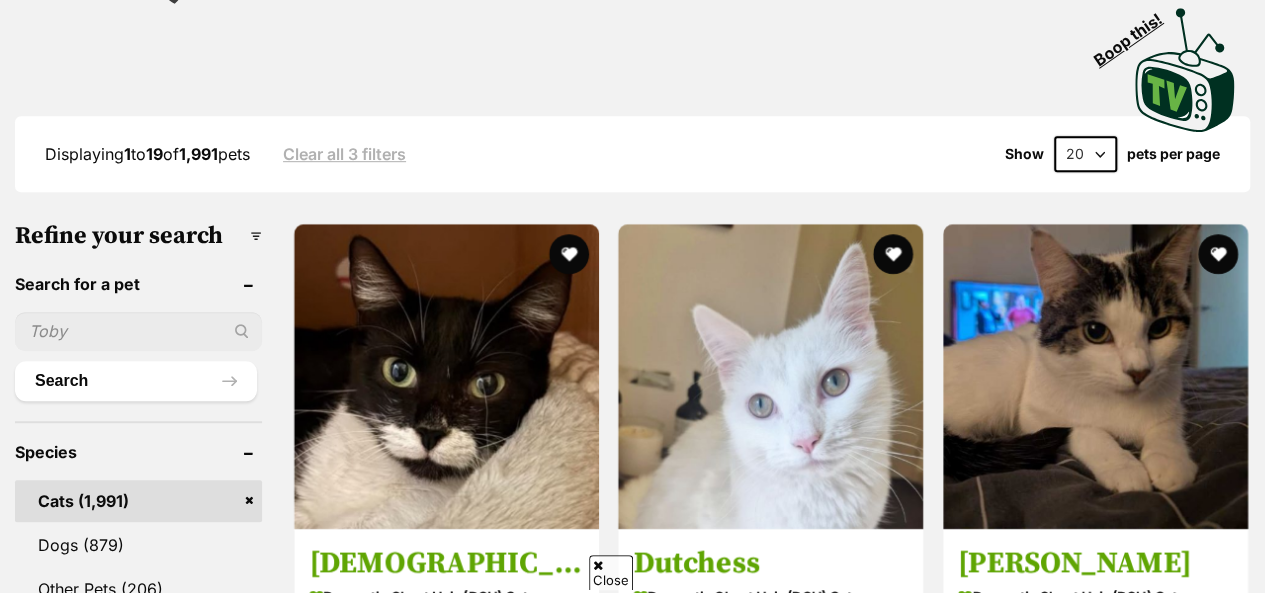 scroll, scrollTop: 520, scrollLeft: 0, axis: vertical 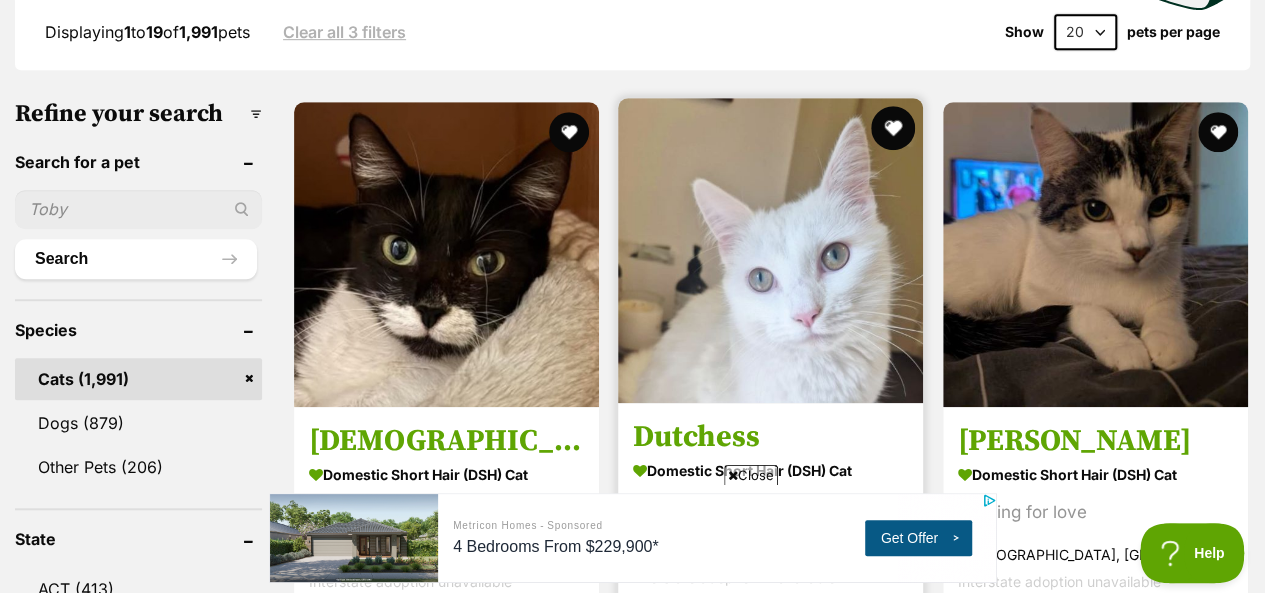 click at bounding box center [894, 128] 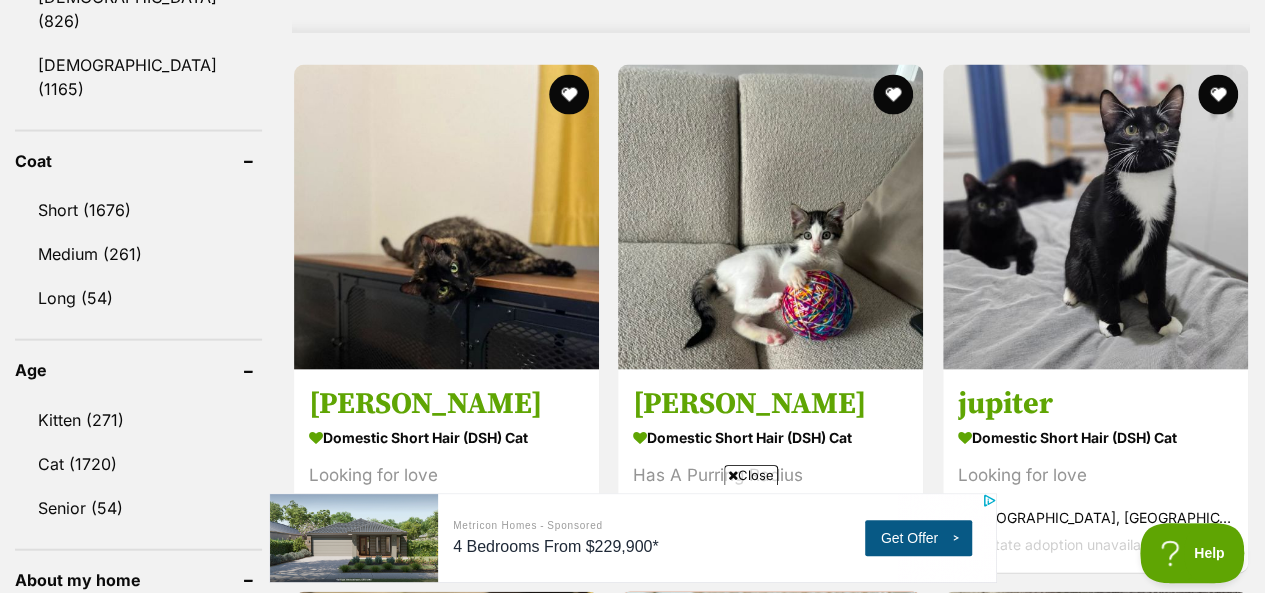 scroll, scrollTop: 1920, scrollLeft: 0, axis: vertical 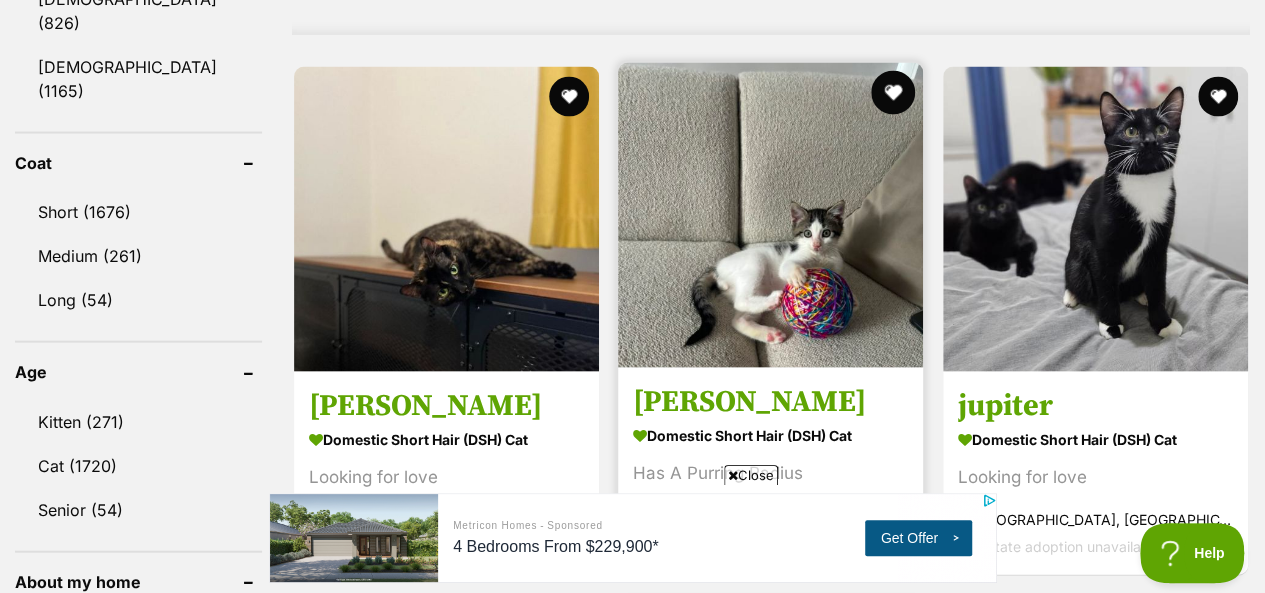 click at bounding box center (894, 93) 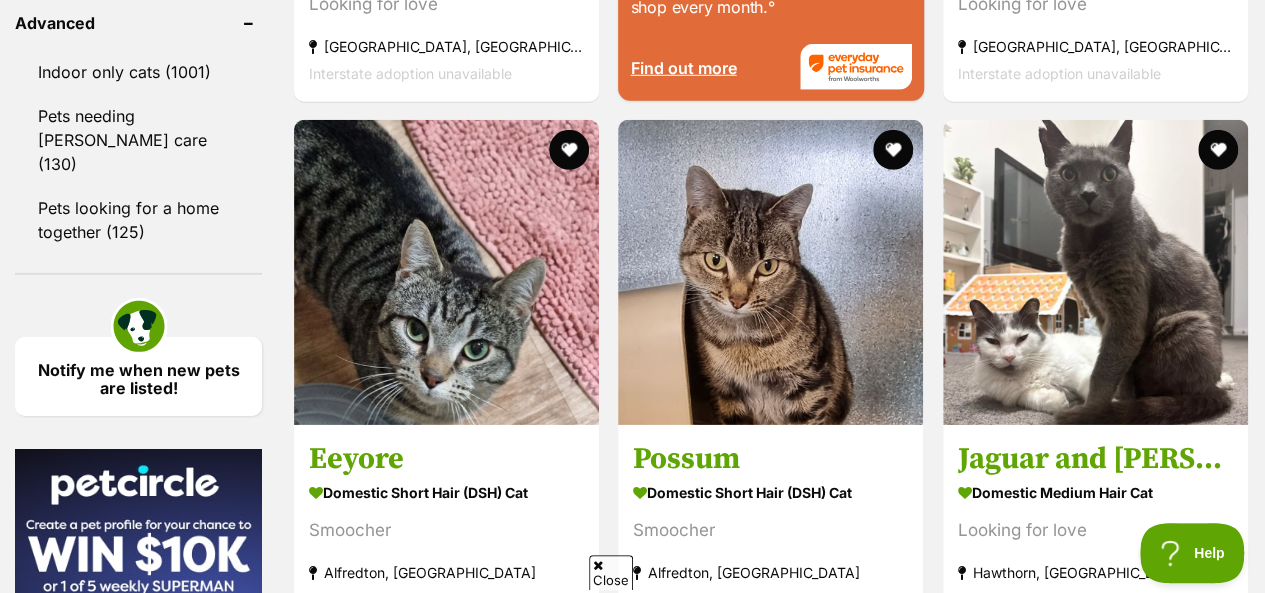 scroll, scrollTop: 2960, scrollLeft: 0, axis: vertical 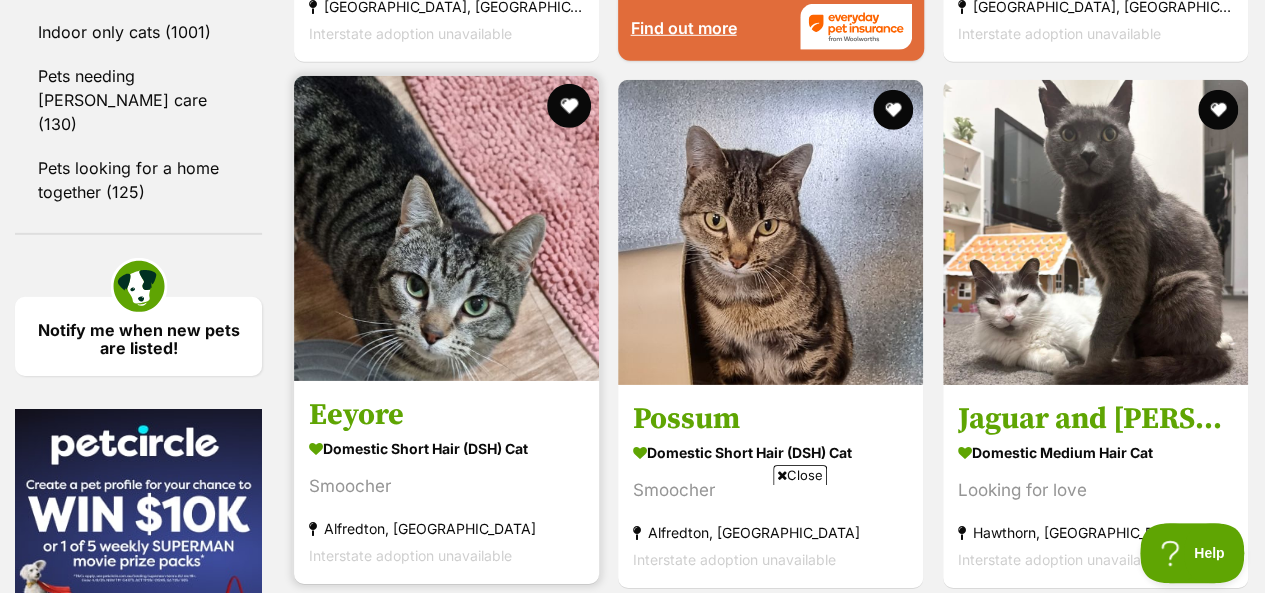 click at bounding box center [569, 106] 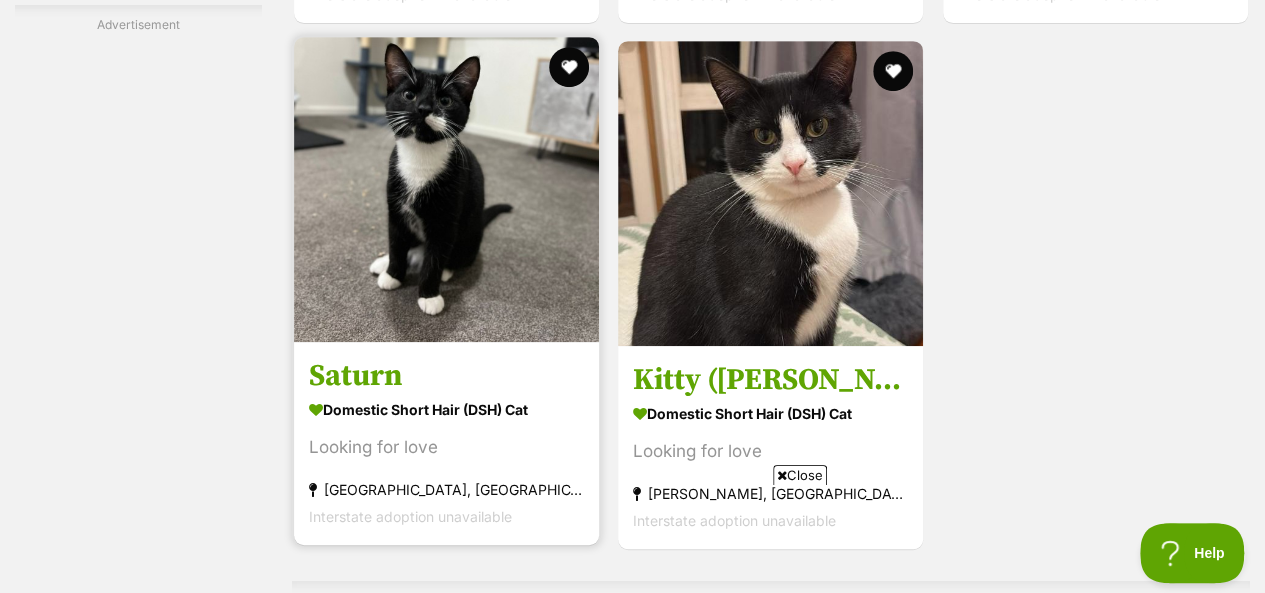 scroll, scrollTop: 4240, scrollLeft: 0, axis: vertical 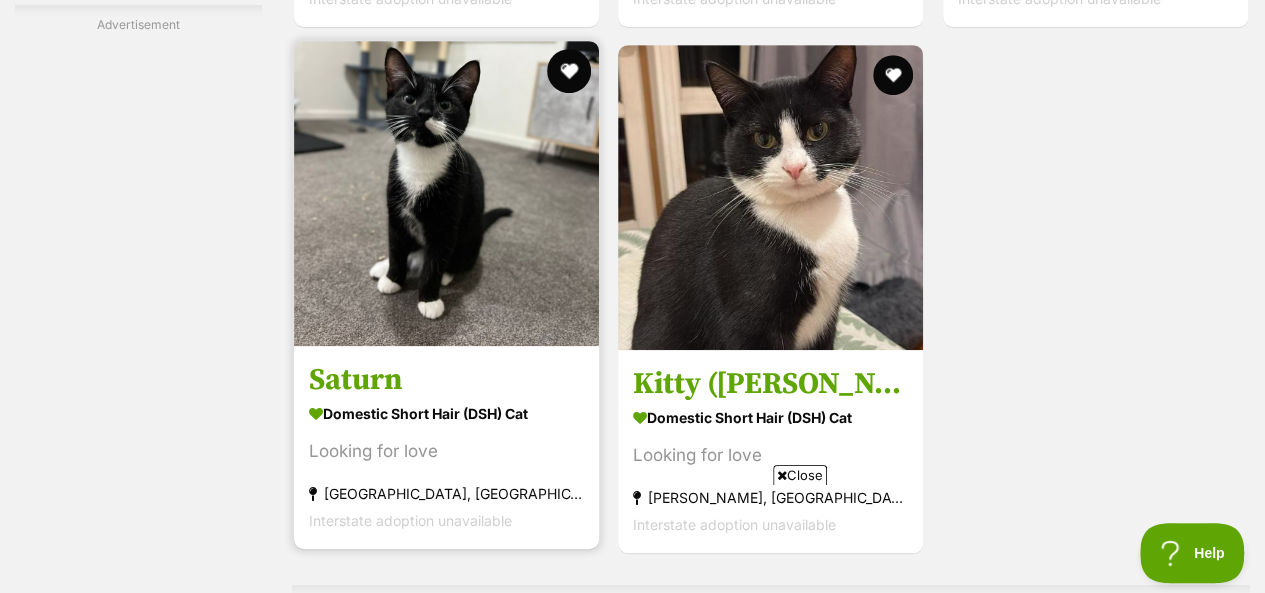 click at bounding box center [569, 71] 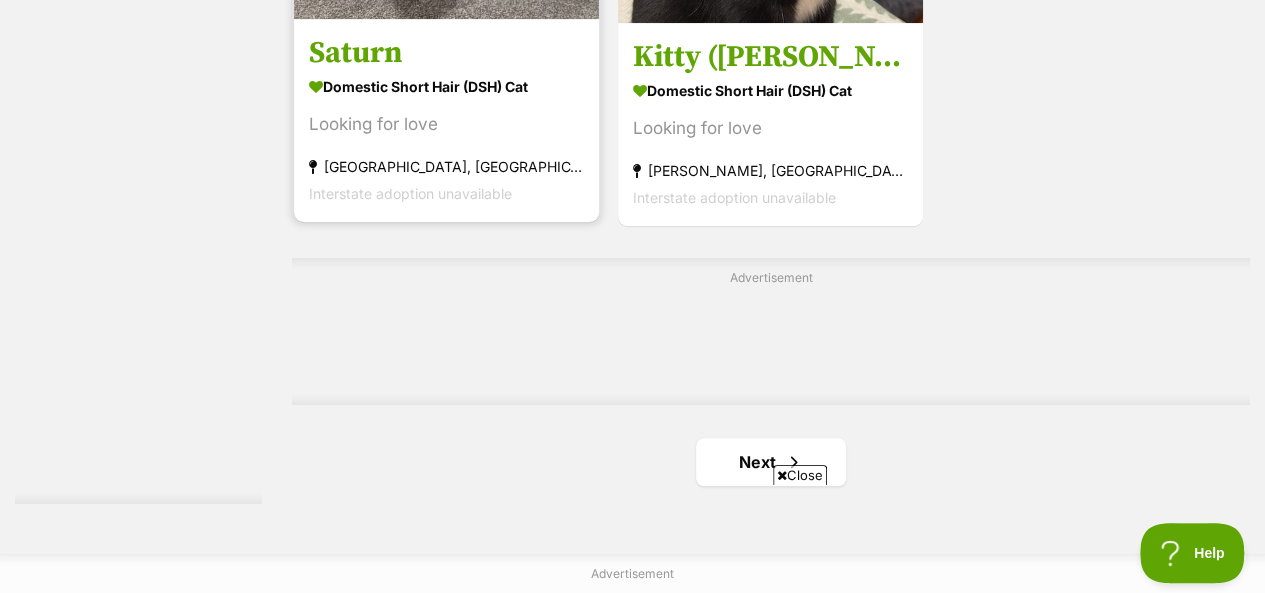scroll, scrollTop: 4600, scrollLeft: 0, axis: vertical 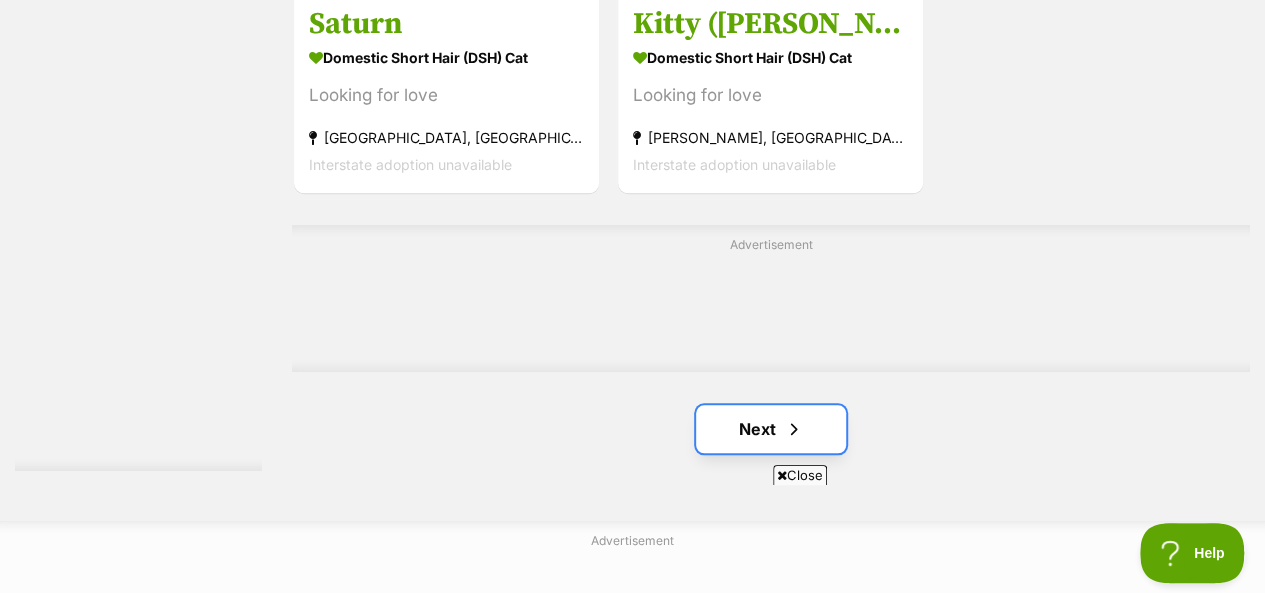 click on "Next" at bounding box center (771, 429) 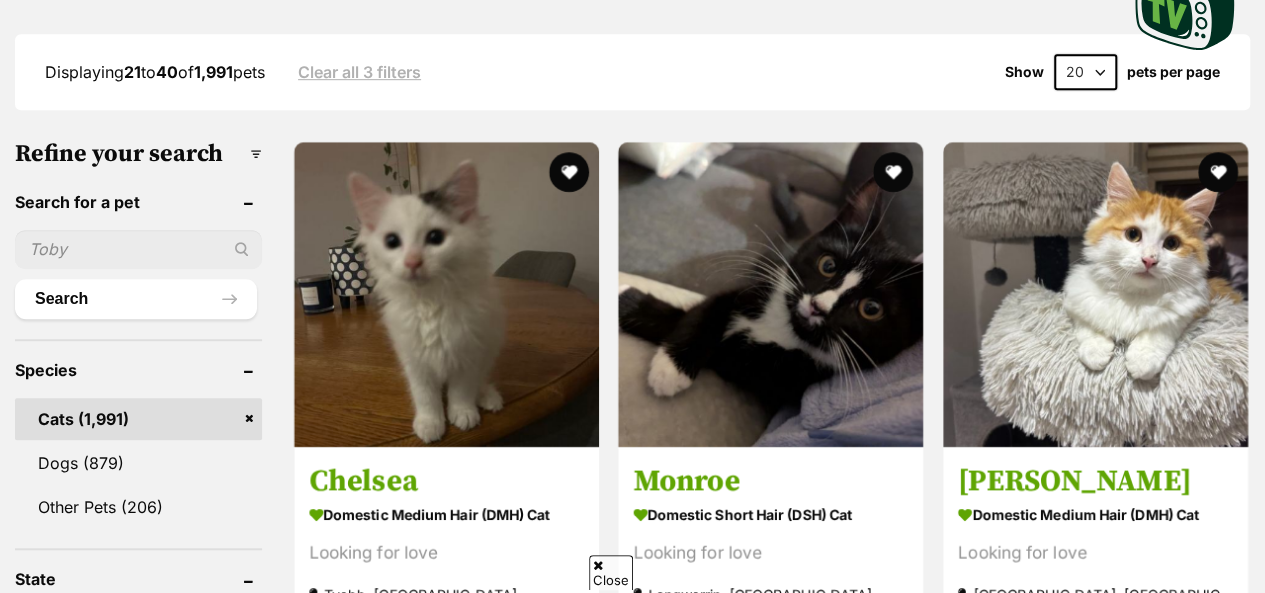 scroll, scrollTop: 600, scrollLeft: 0, axis: vertical 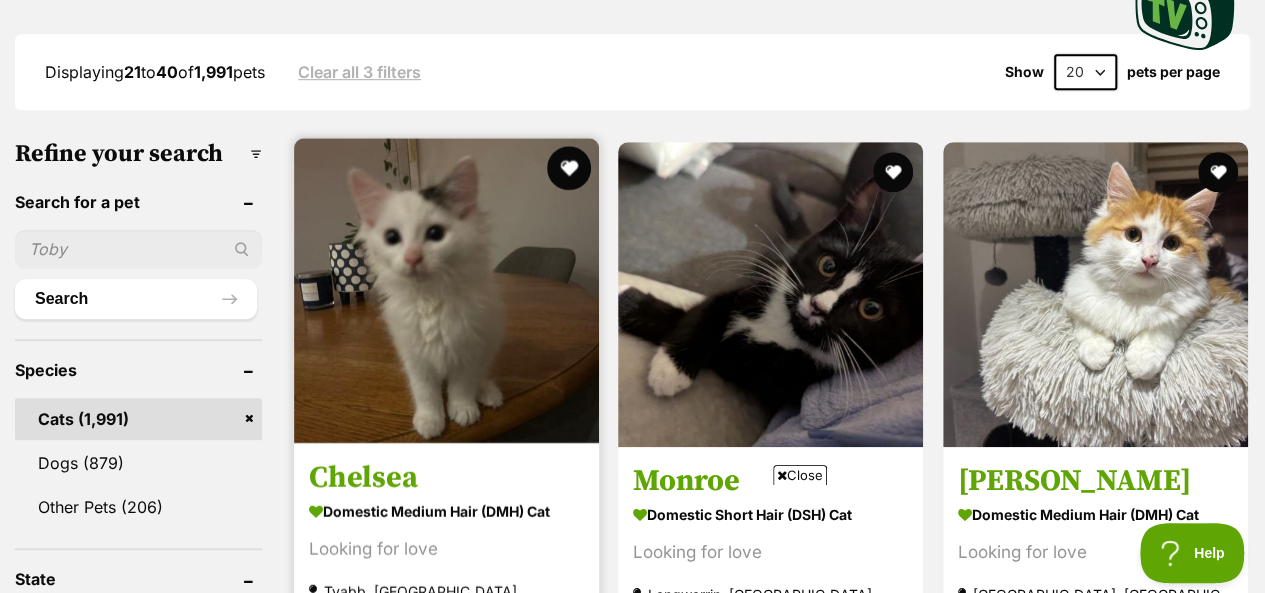 click at bounding box center (569, 168) 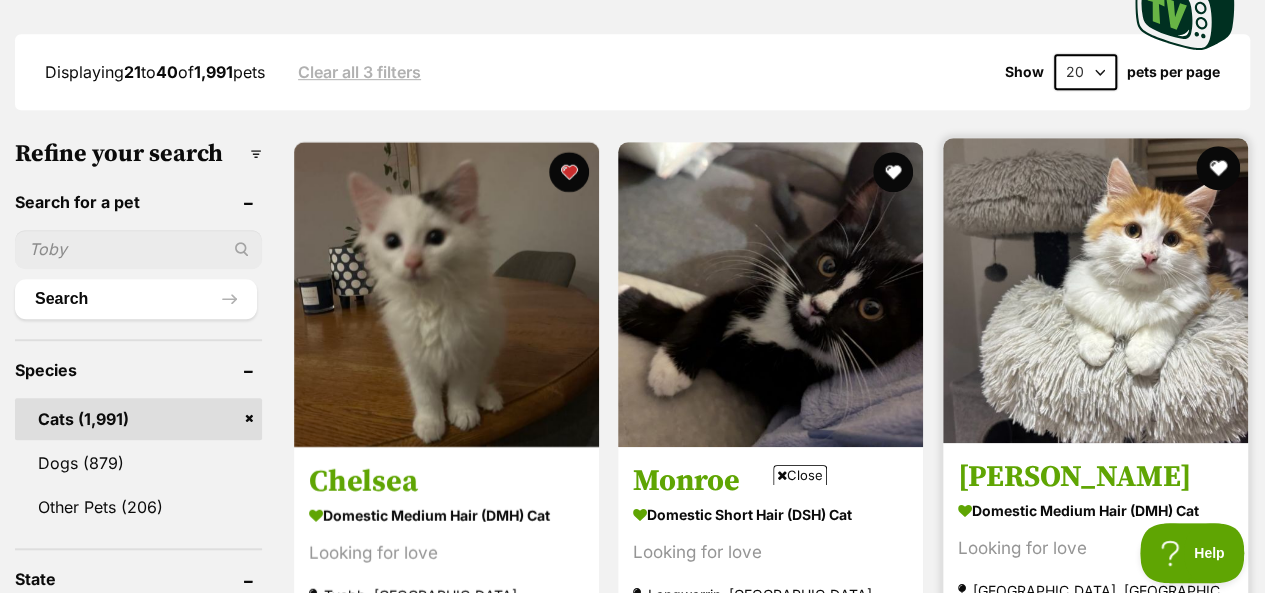click at bounding box center [1218, 168] 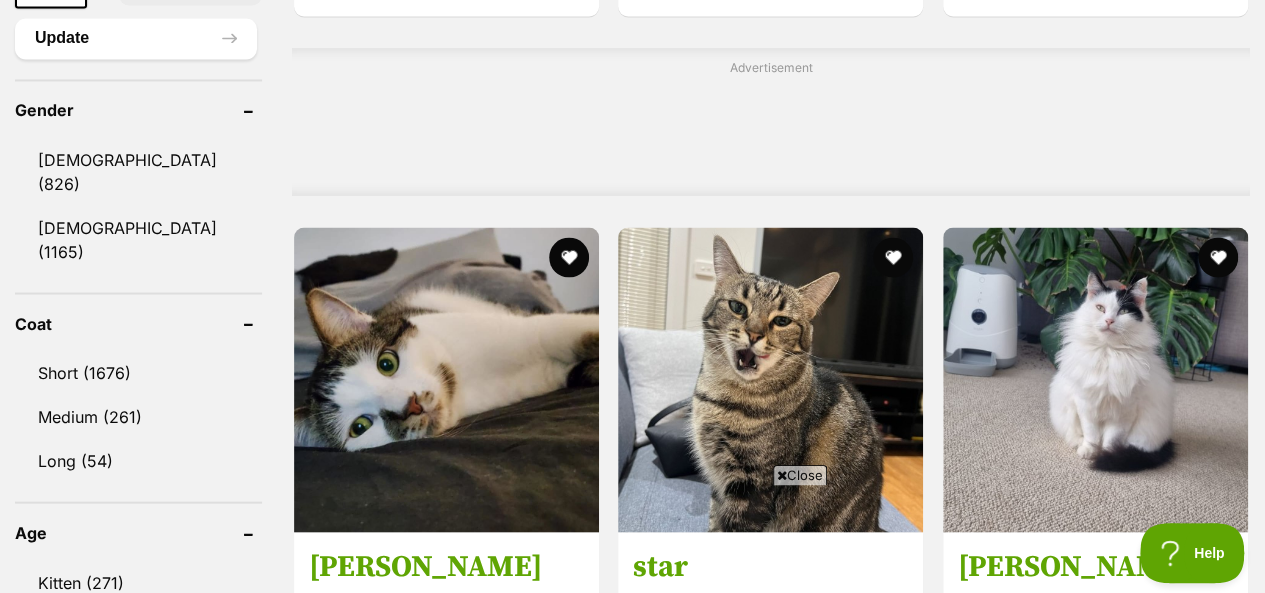 scroll, scrollTop: 1880, scrollLeft: 0, axis: vertical 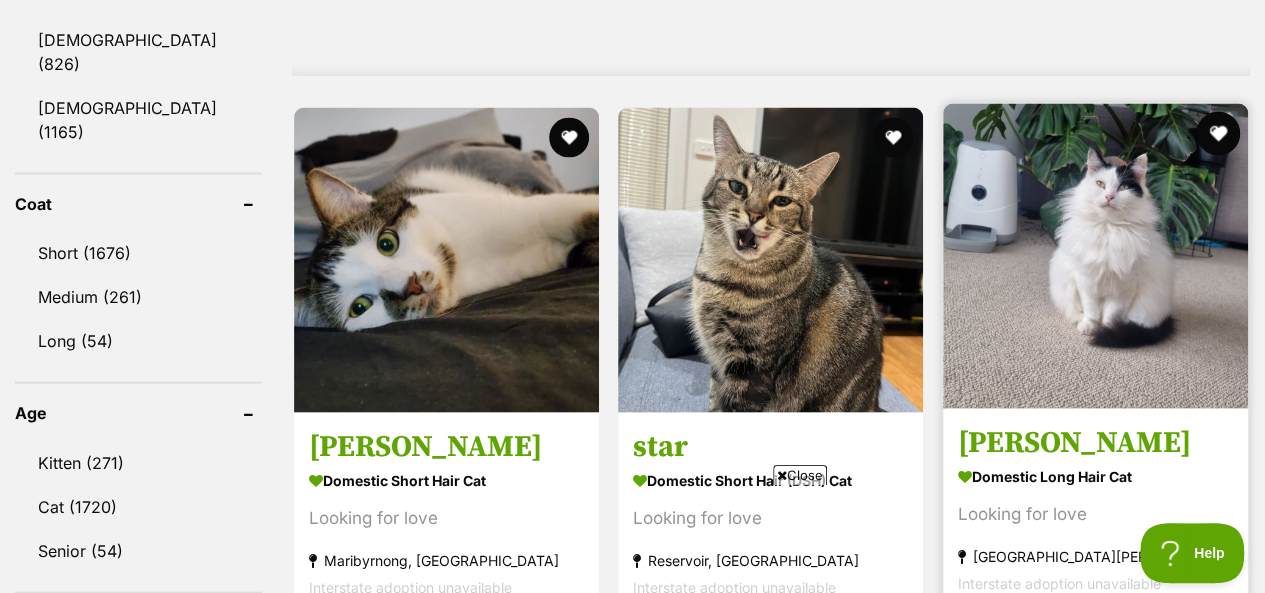 click at bounding box center [1218, 133] 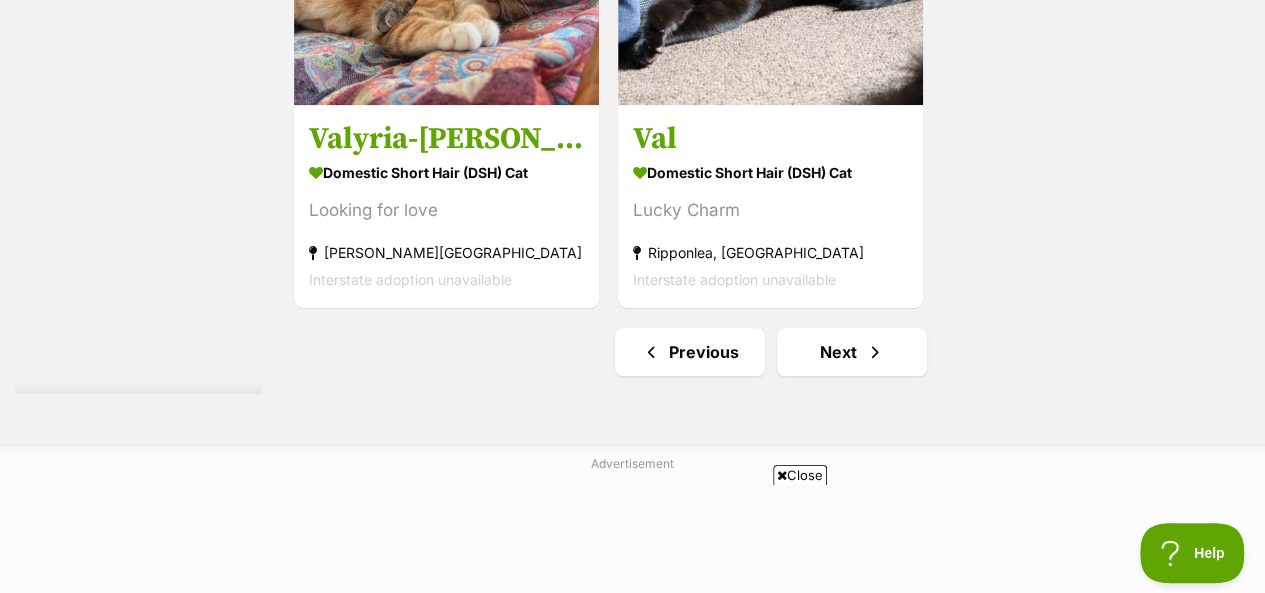scroll, scrollTop: 4680, scrollLeft: 0, axis: vertical 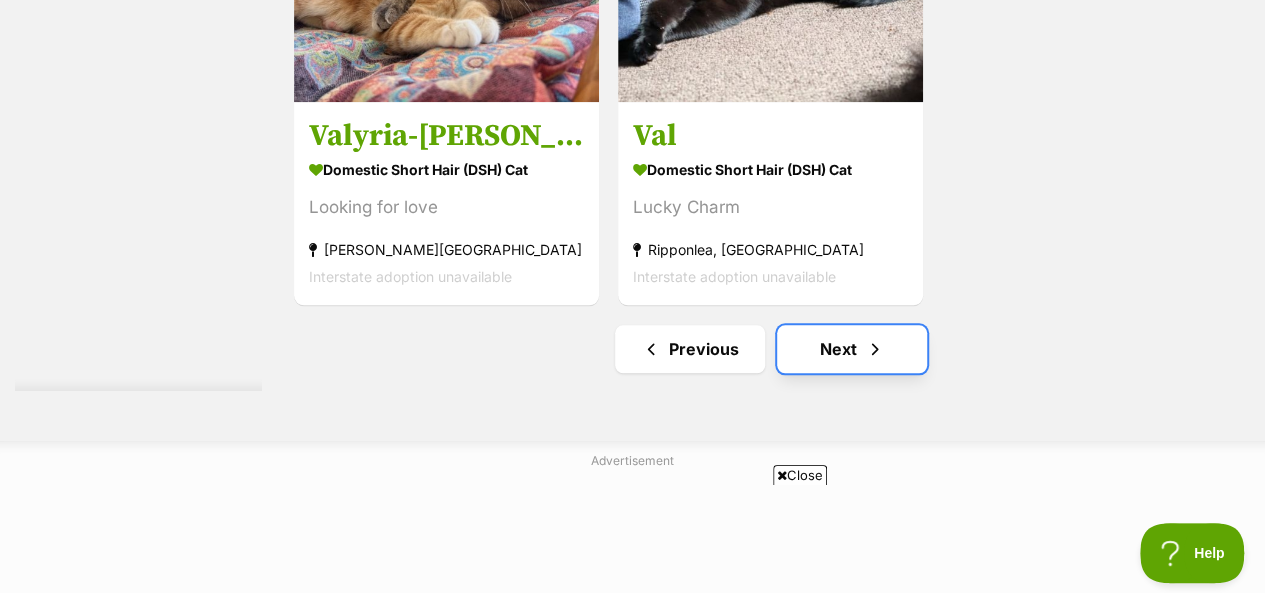 click on "Next" at bounding box center [852, 349] 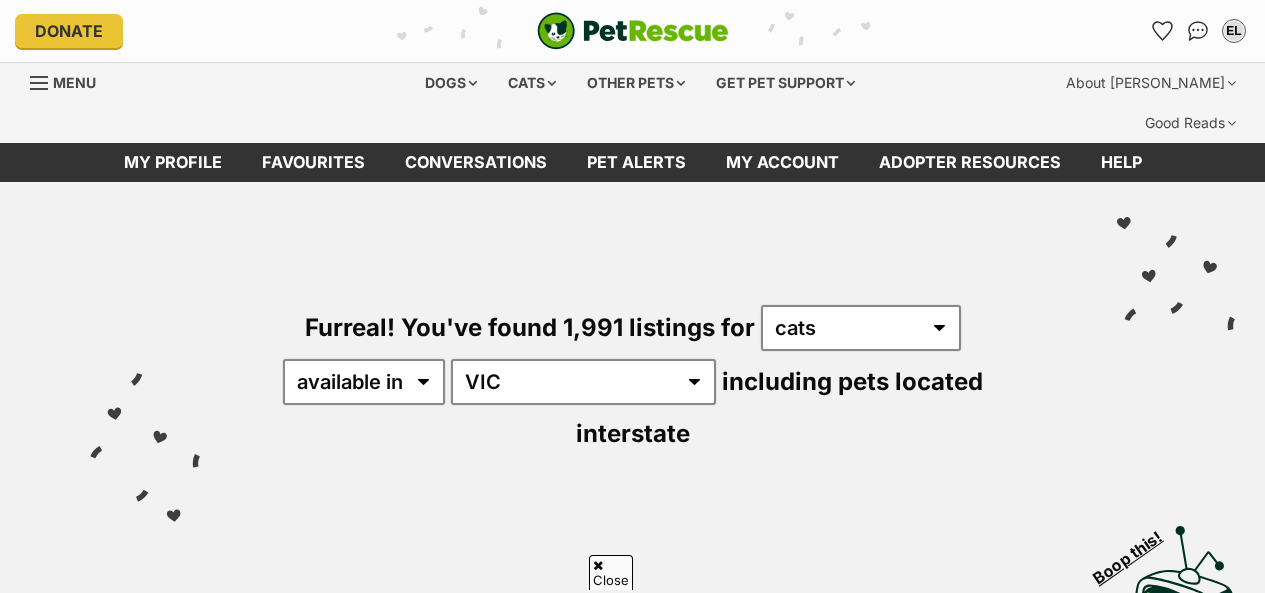 scroll, scrollTop: 680, scrollLeft: 0, axis: vertical 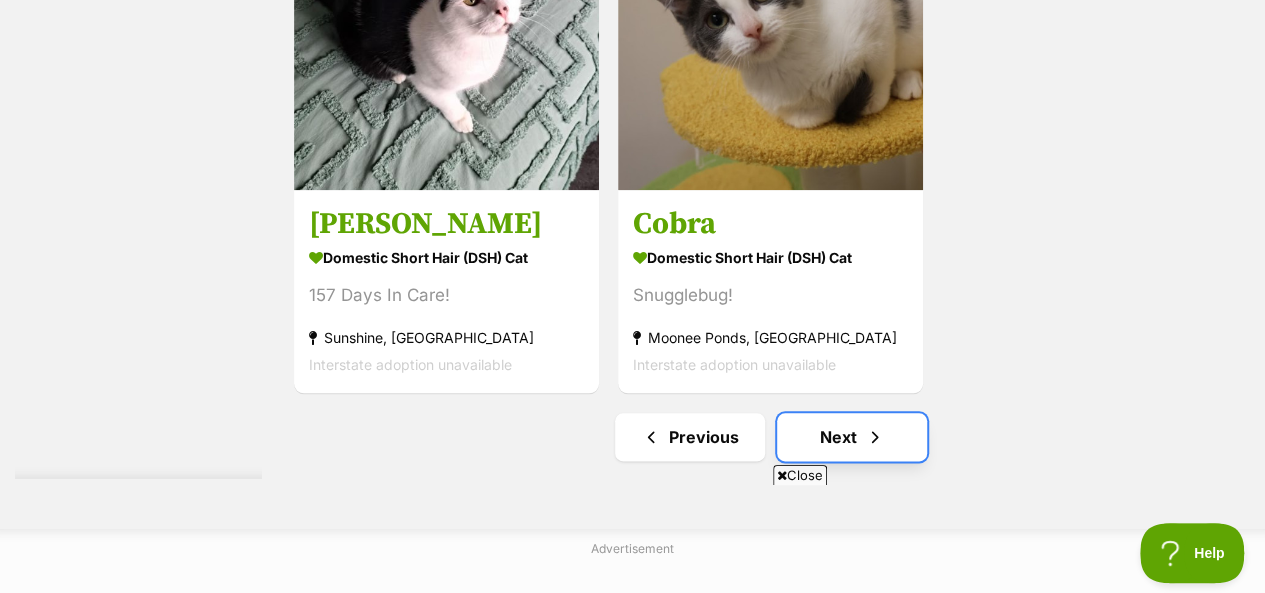 click on "Next" at bounding box center [852, 437] 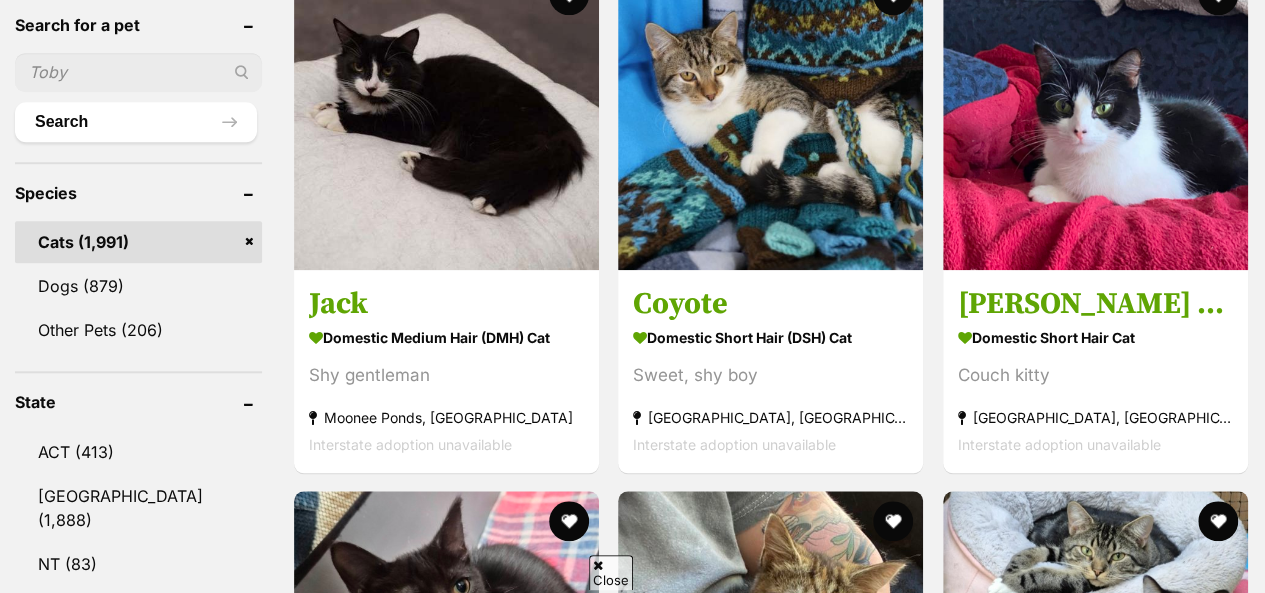 scroll, scrollTop: 577, scrollLeft: 0, axis: vertical 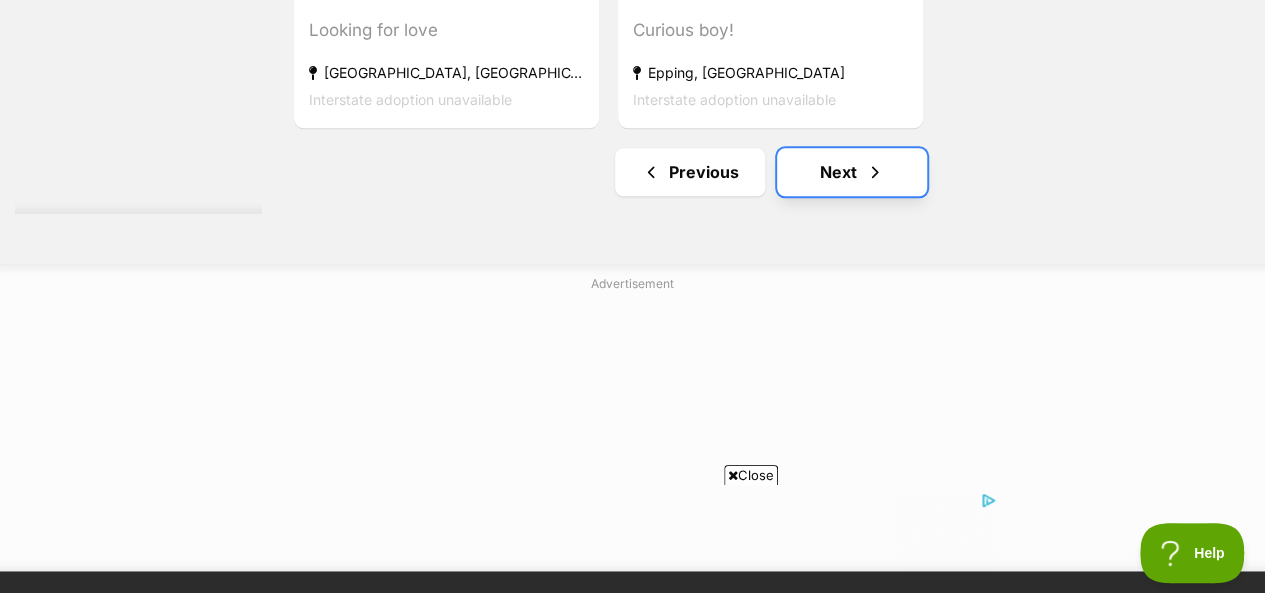 click on "Next" at bounding box center [852, 172] 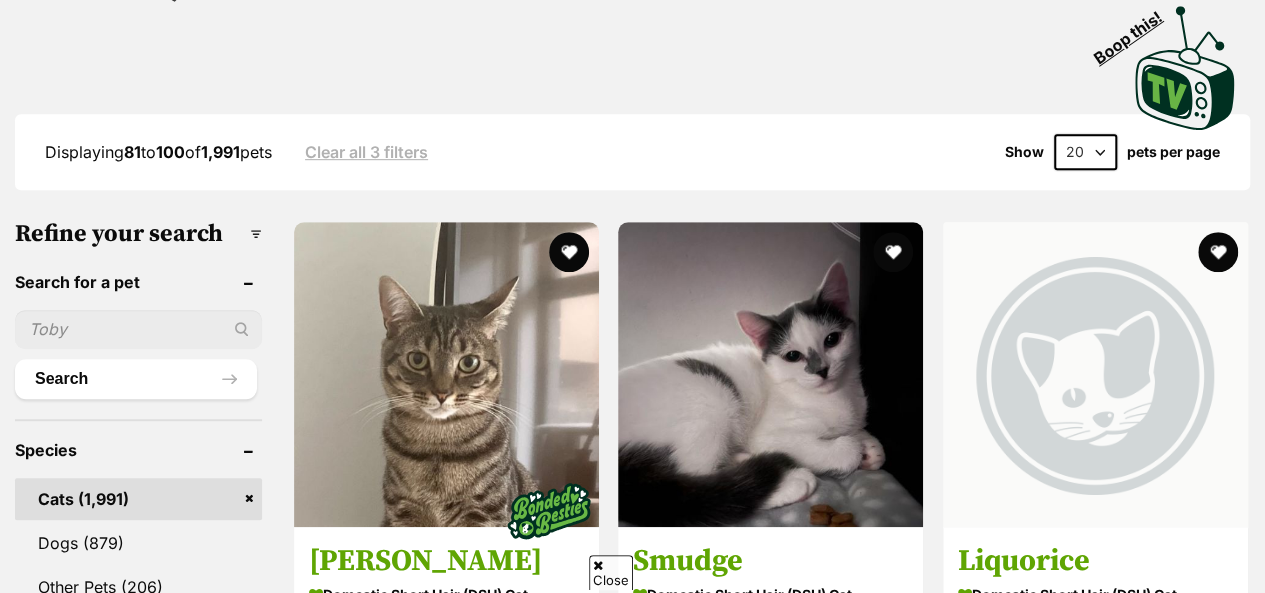scroll, scrollTop: 560, scrollLeft: 0, axis: vertical 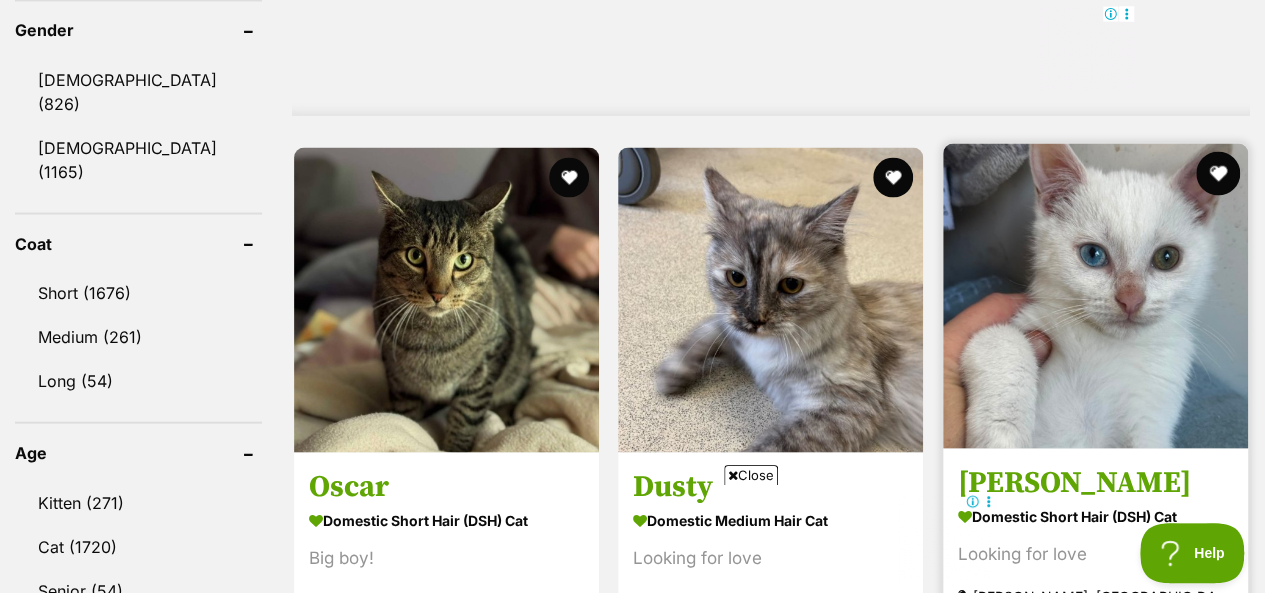 click at bounding box center [1218, 173] 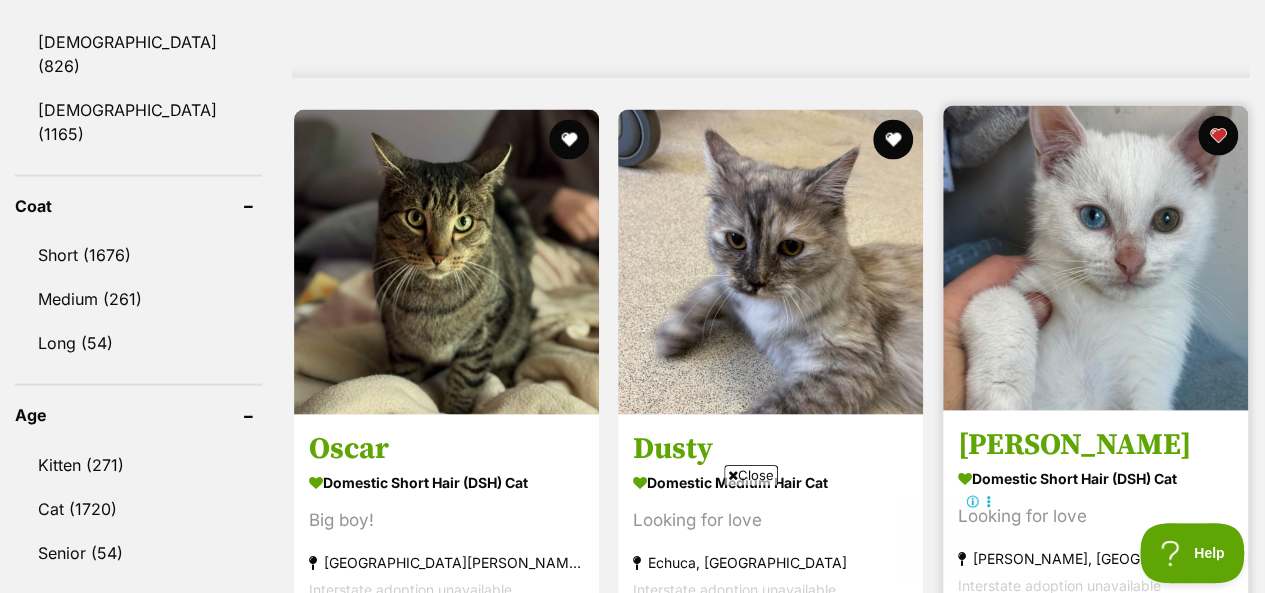 scroll, scrollTop: 1880, scrollLeft: 0, axis: vertical 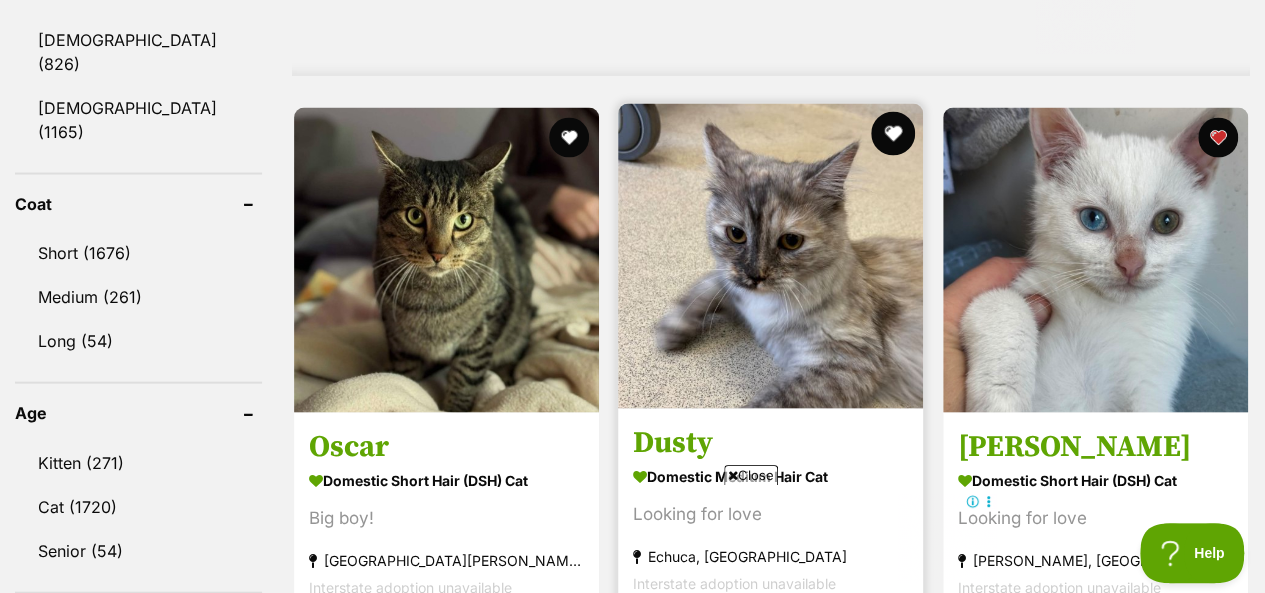 click at bounding box center (894, 133) 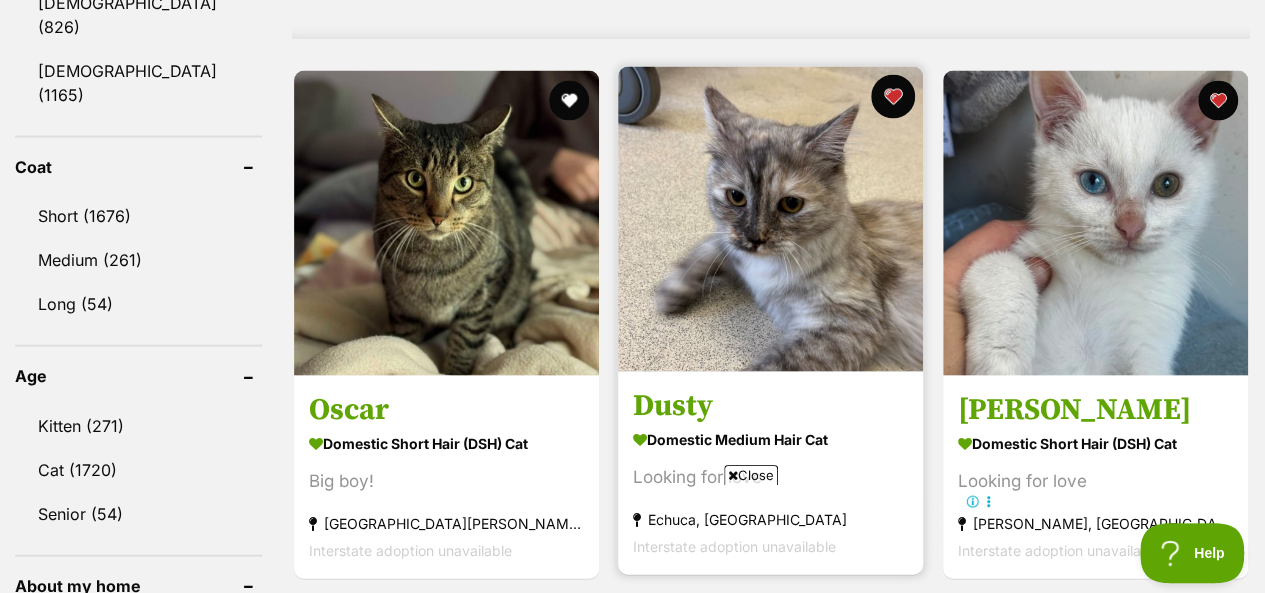 scroll, scrollTop: 1920, scrollLeft: 0, axis: vertical 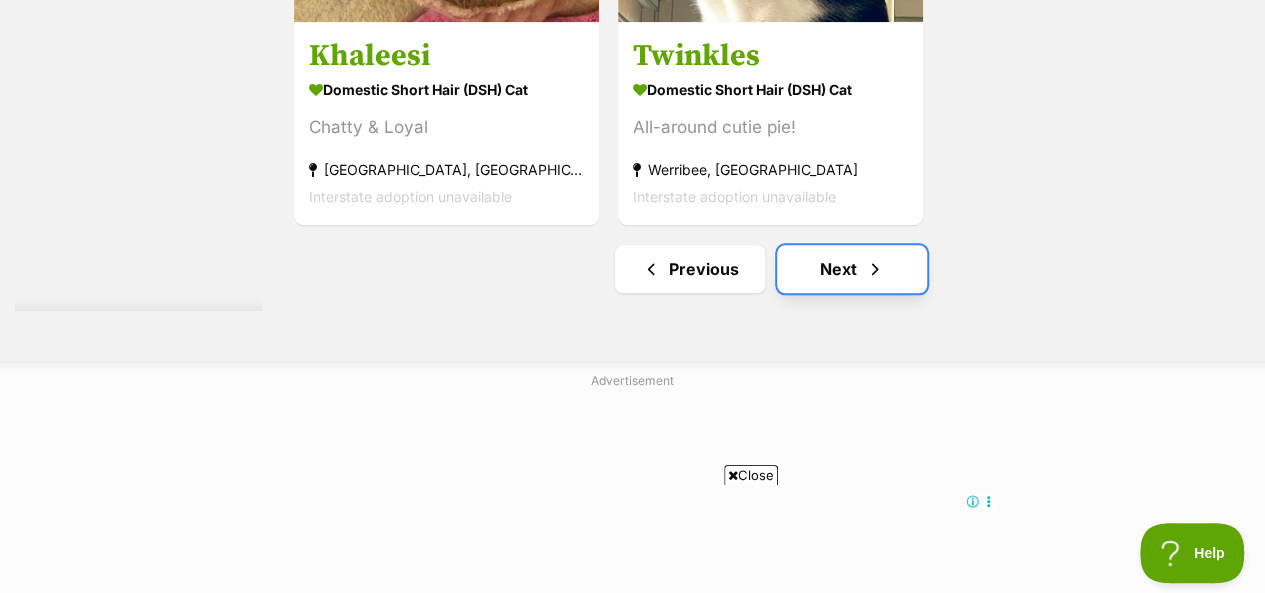 click on "Next" at bounding box center (852, 269) 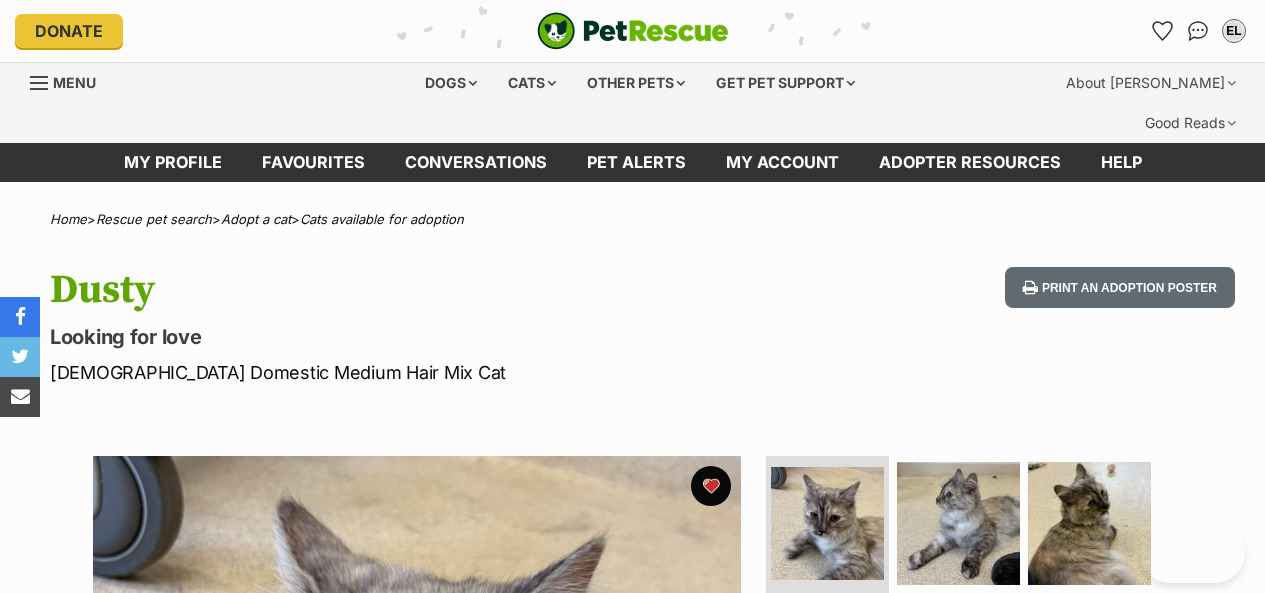 scroll, scrollTop: 0, scrollLeft: 0, axis: both 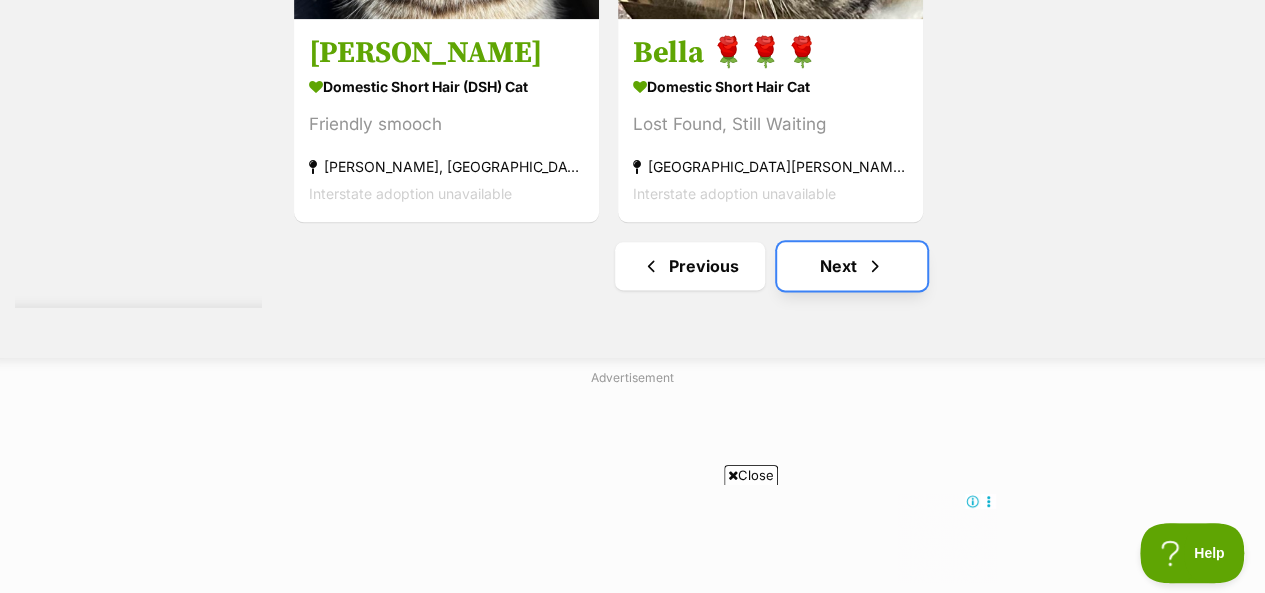 click on "Next" at bounding box center (852, 266) 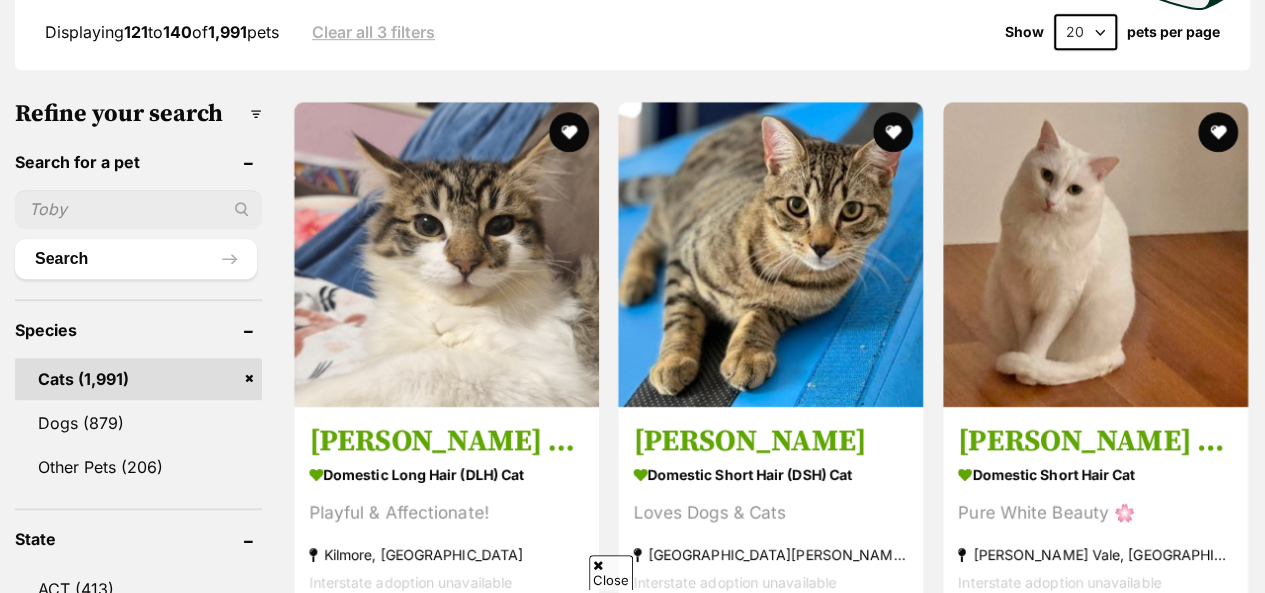 scroll, scrollTop: 640, scrollLeft: 0, axis: vertical 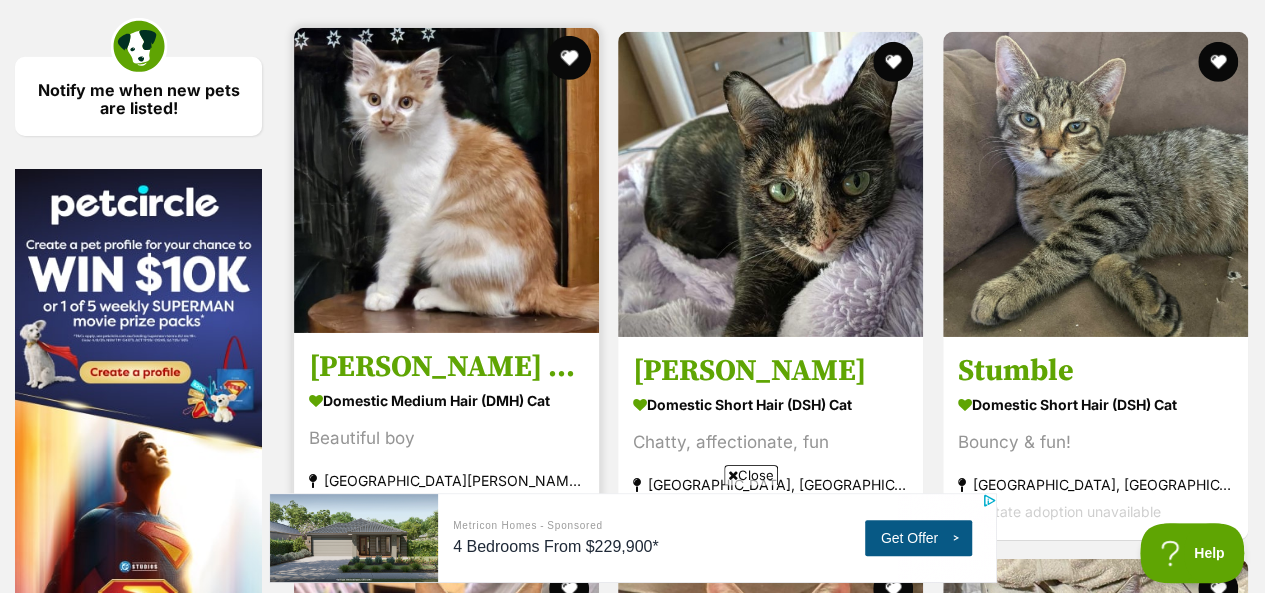 click at bounding box center [569, 58] 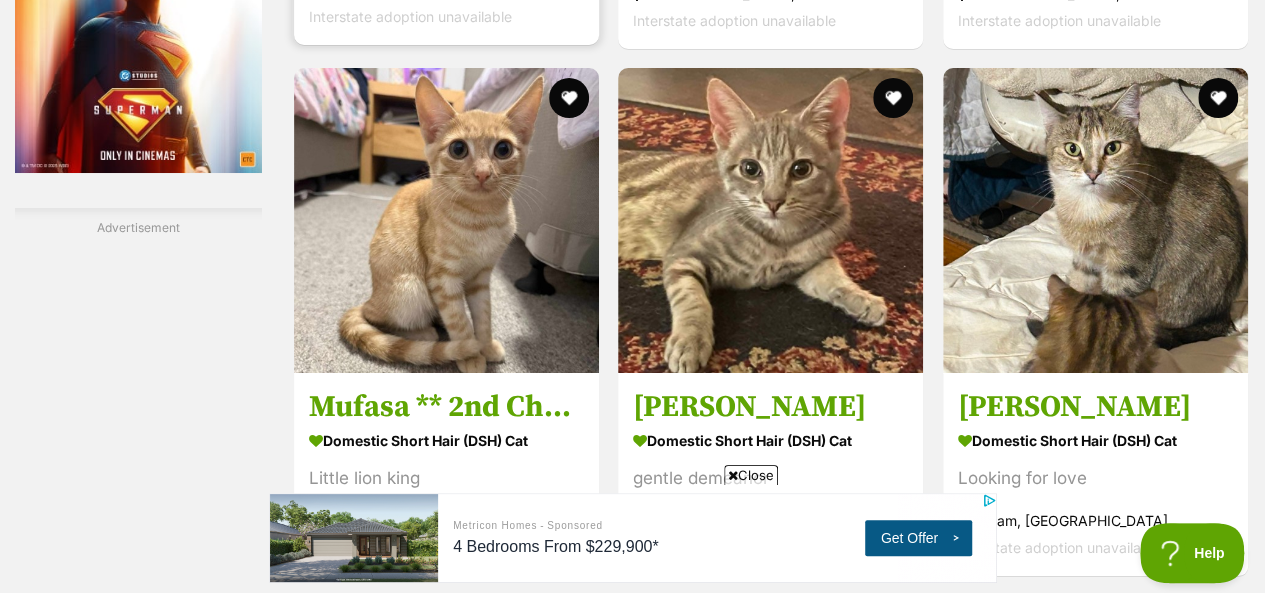 scroll, scrollTop: 3680, scrollLeft: 0, axis: vertical 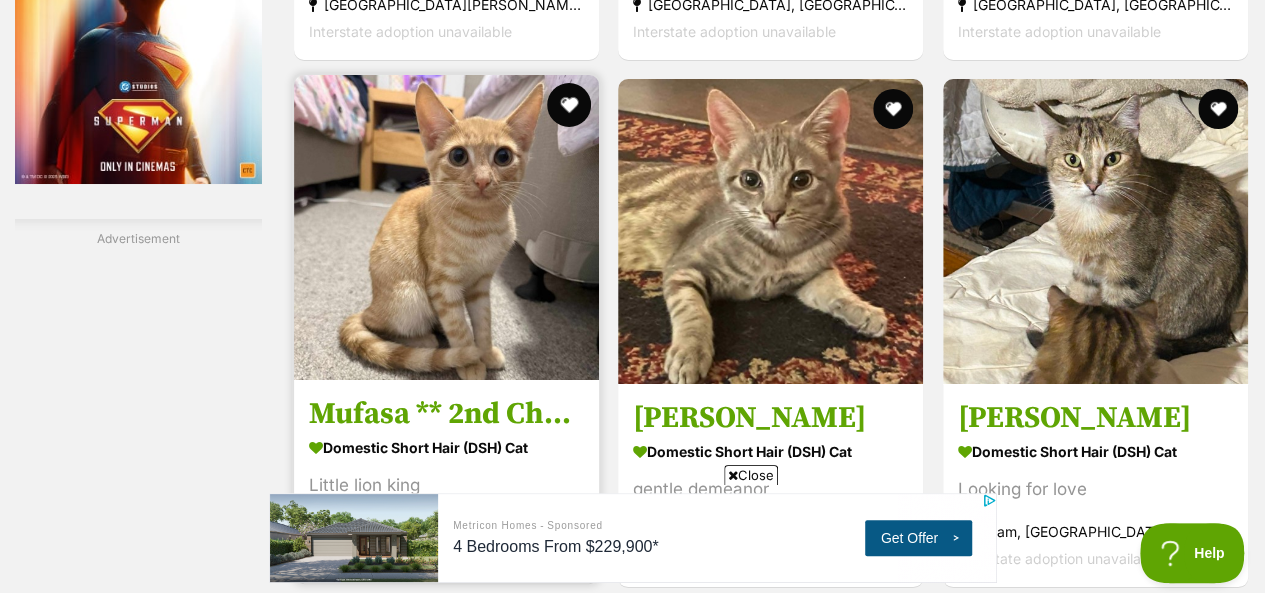 click at bounding box center [569, 105] 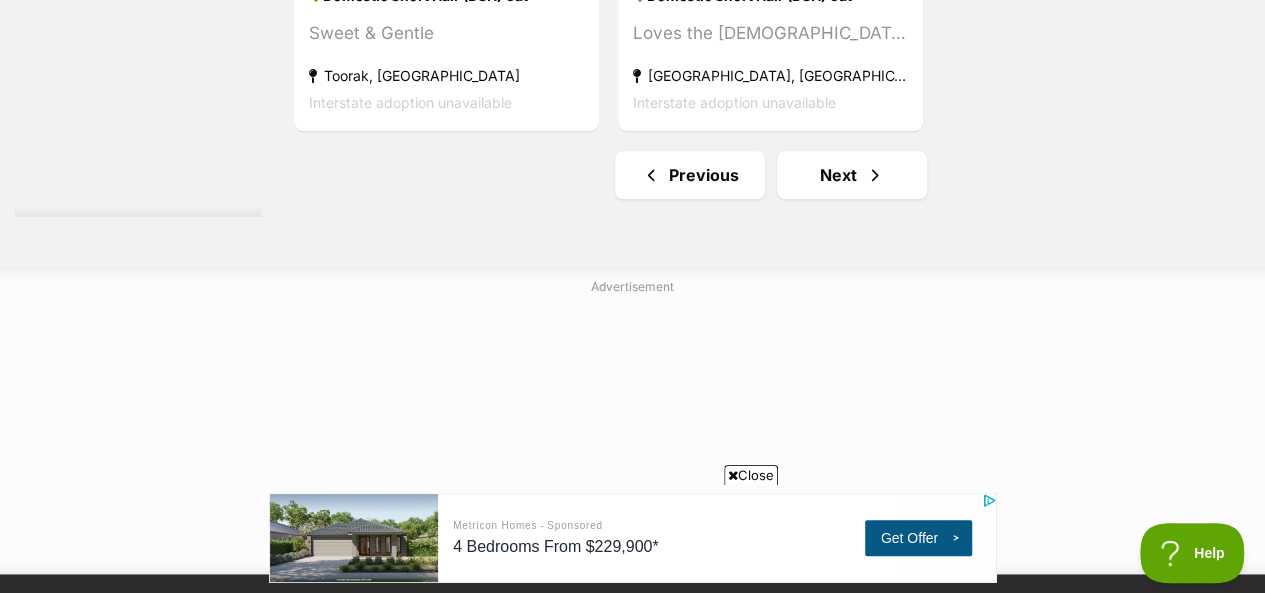 scroll, scrollTop: 4920, scrollLeft: 0, axis: vertical 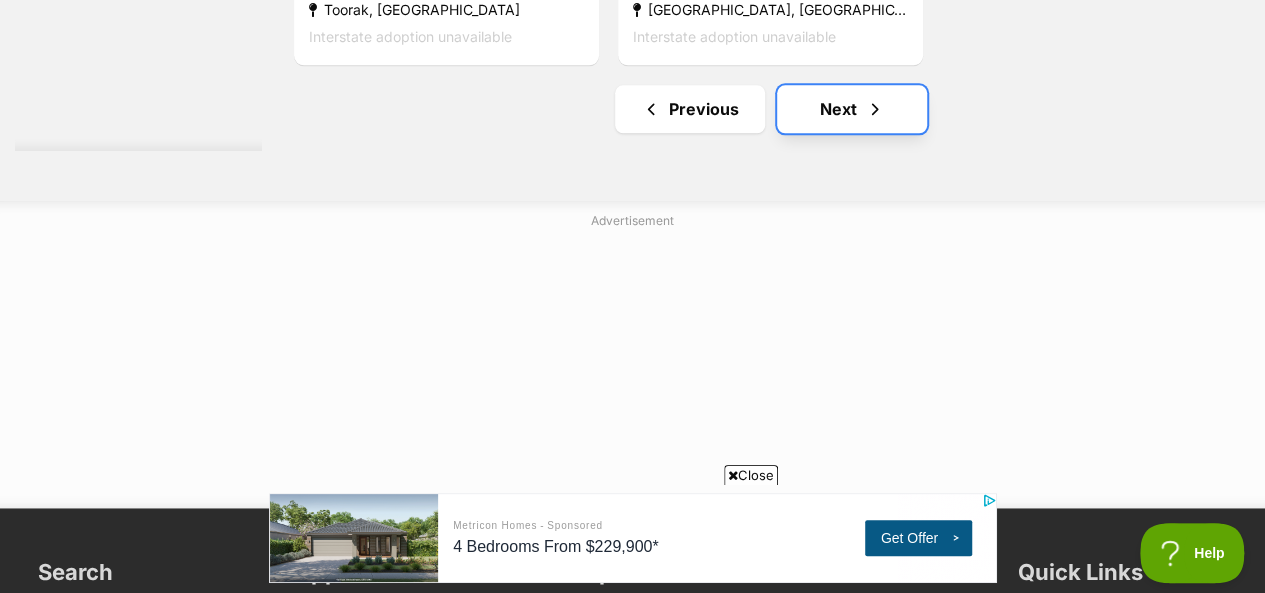 click on "Next" at bounding box center [852, 109] 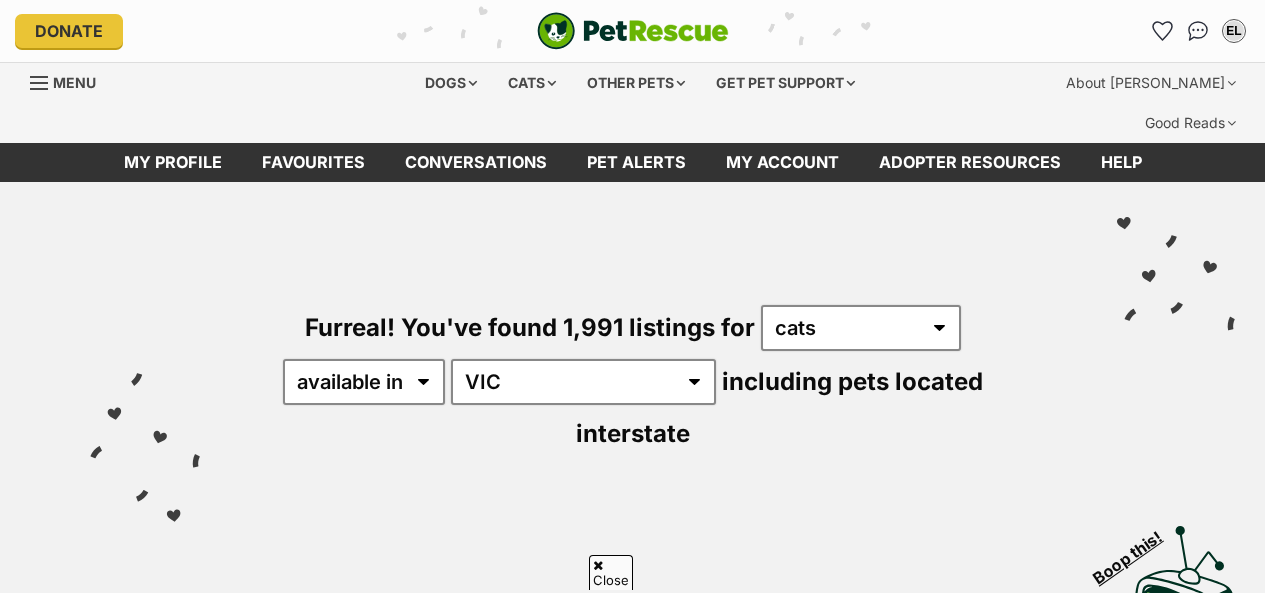 scroll, scrollTop: 640, scrollLeft: 0, axis: vertical 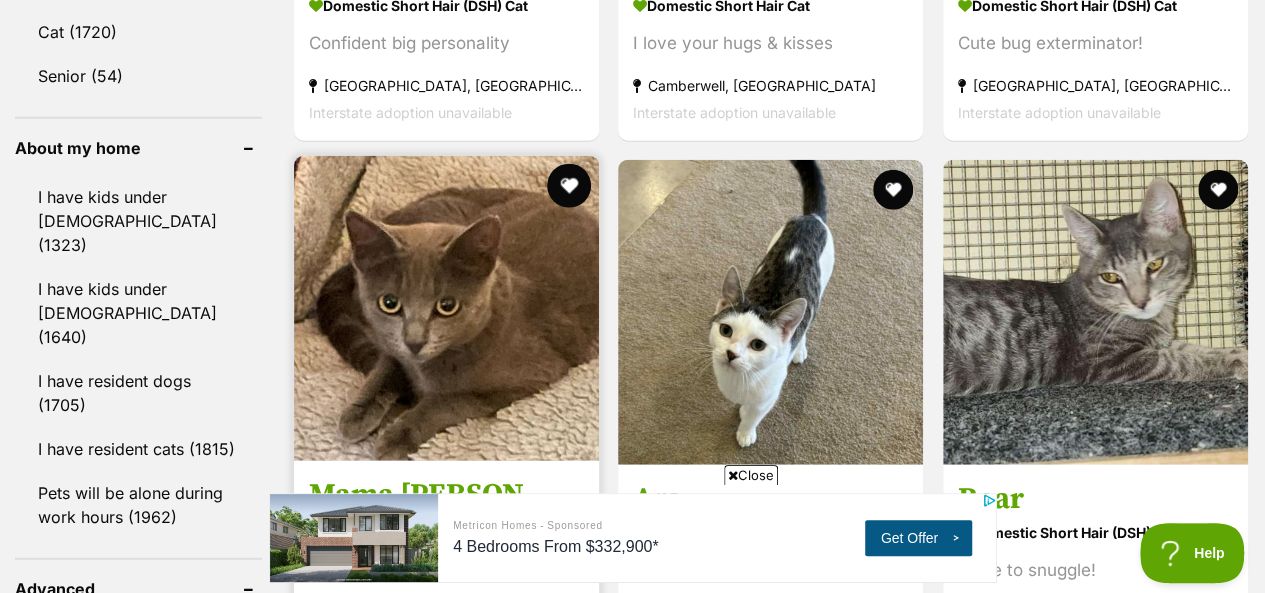 click at bounding box center (569, 186) 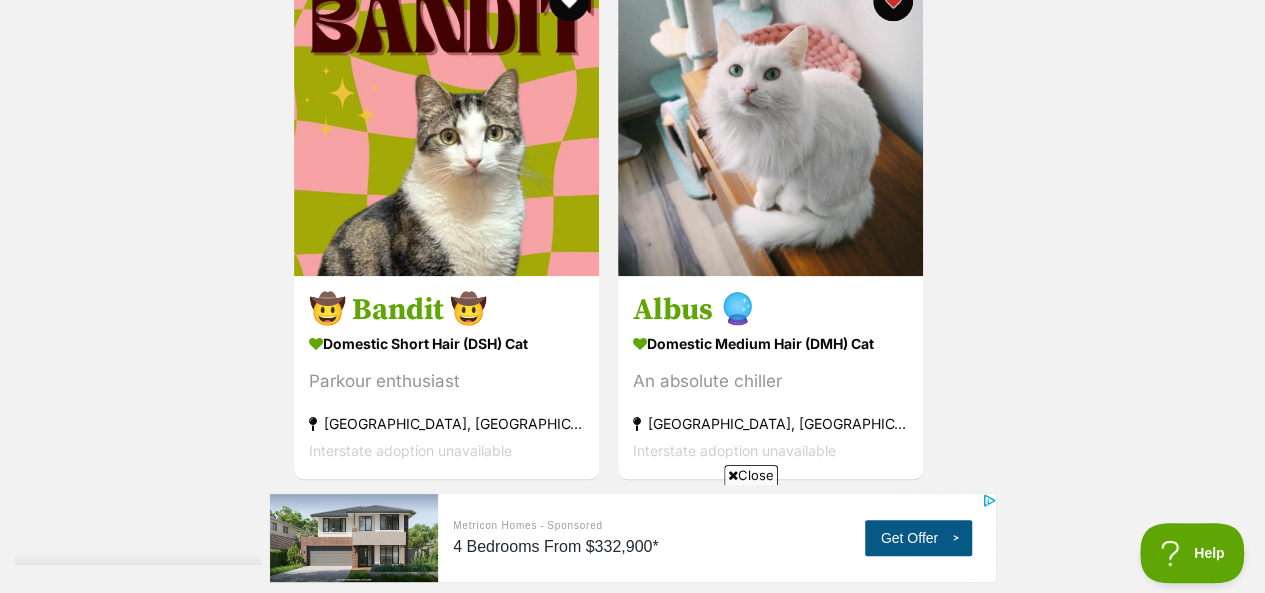 scroll, scrollTop: 4754, scrollLeft: 0, axis: vertical 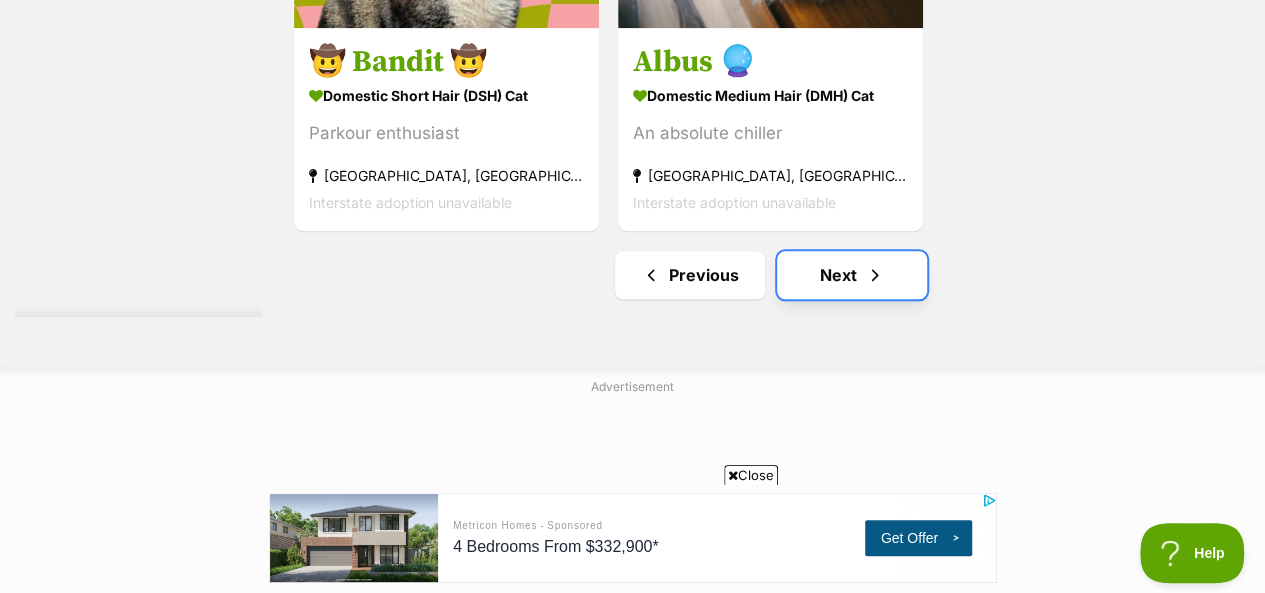 click on "Next" at bounding box center (852, 275) 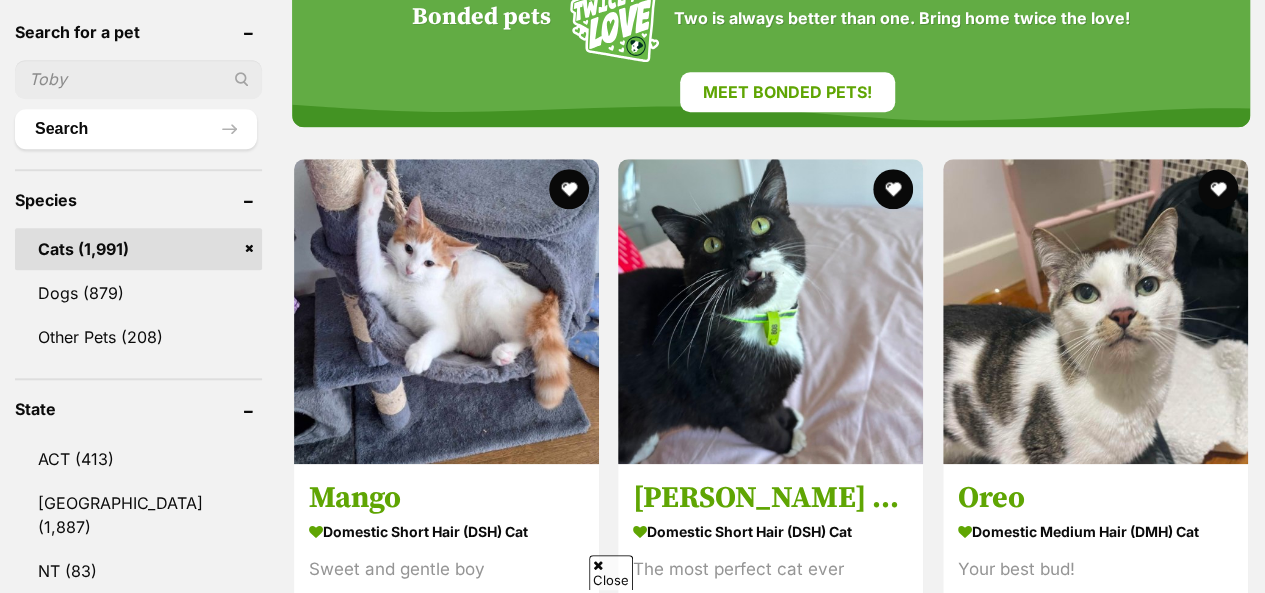 scroll, scrollTop: 0, scrollLeft: 0, axis: both 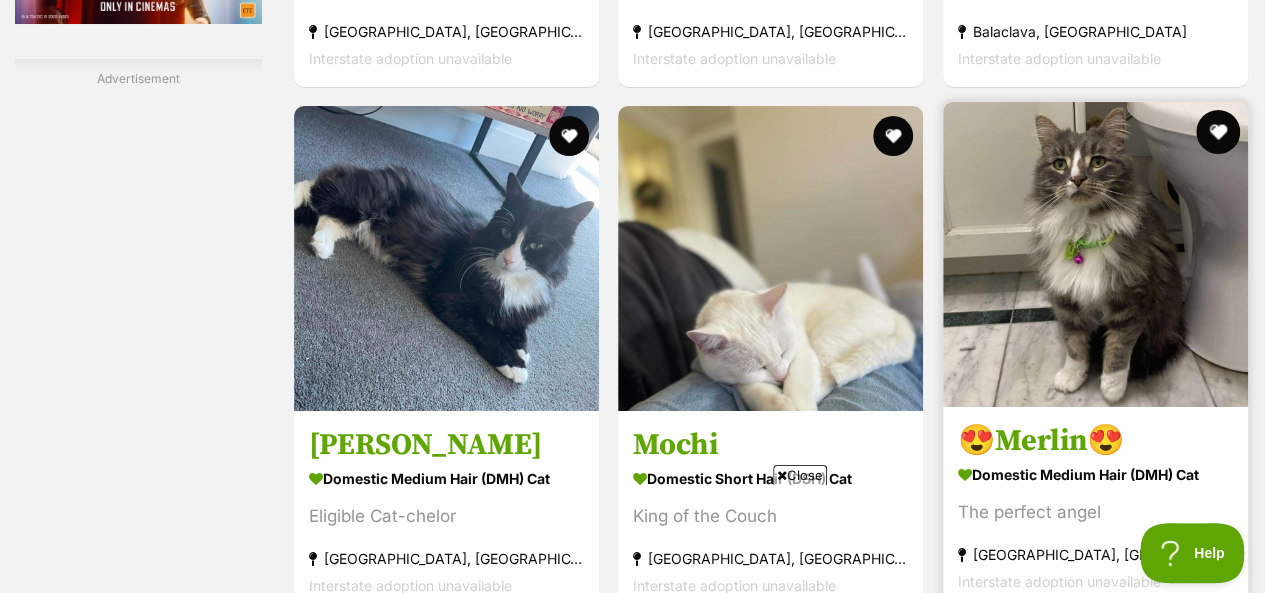 click at bounding box center [1218, 132] 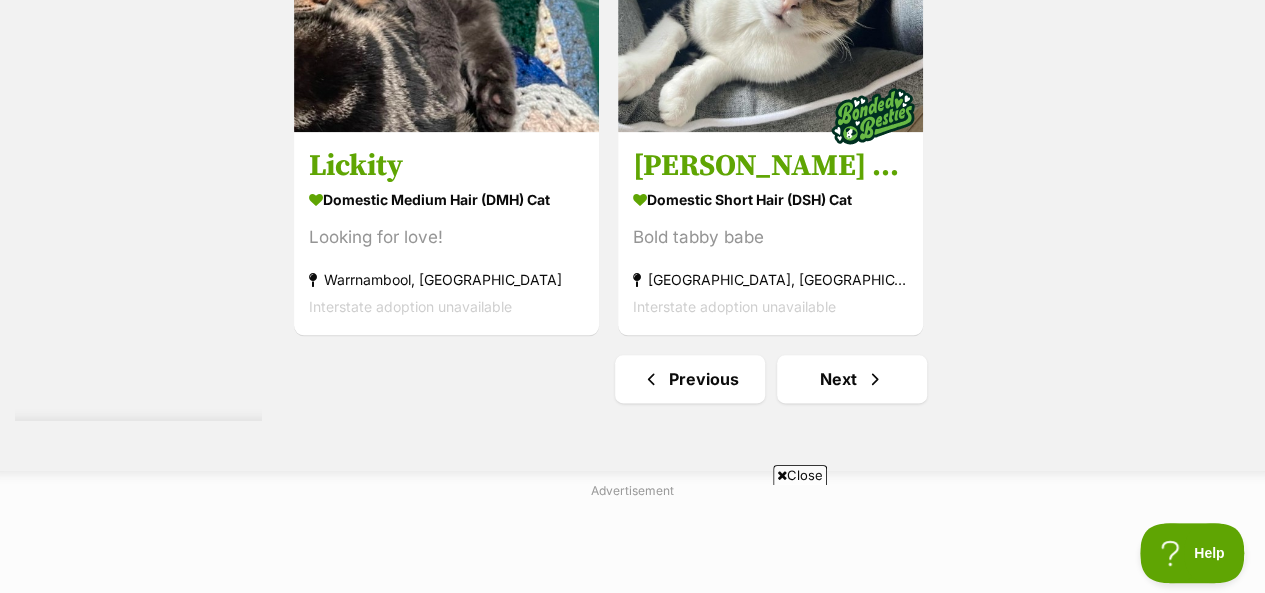 scroll, scrollTop: 4840, scrollLeft: 0, axis: vertical 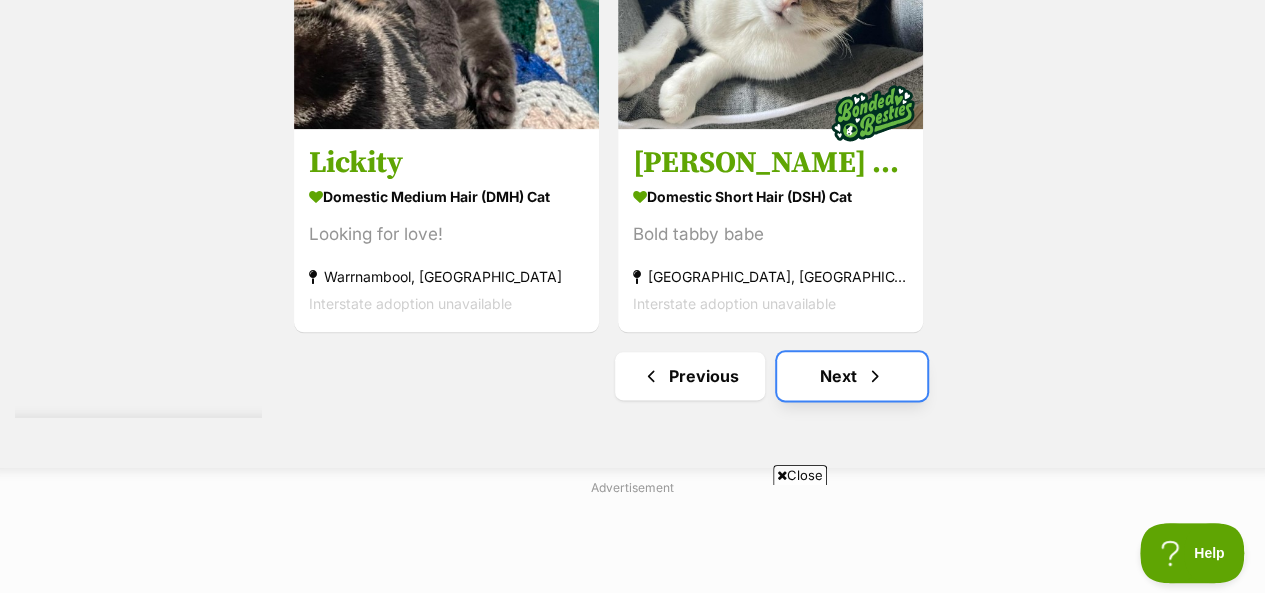 click on "Next" at bounding box center [852, 376] 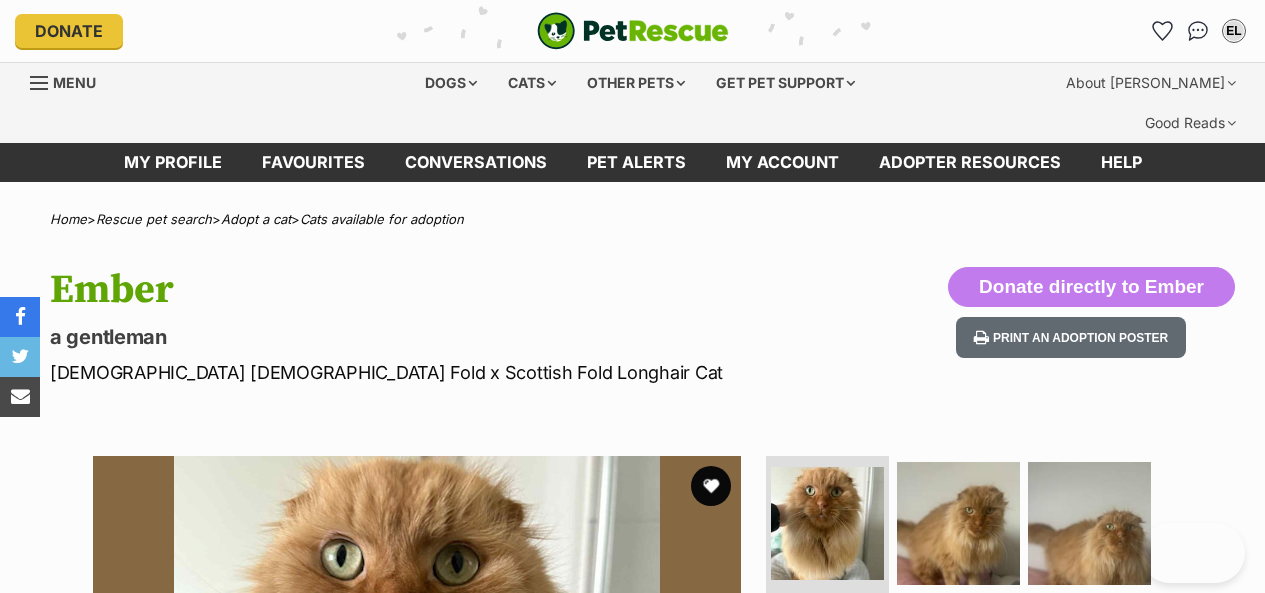 scroll, scrollTop: 0, scrollLeft: 0, axis: both 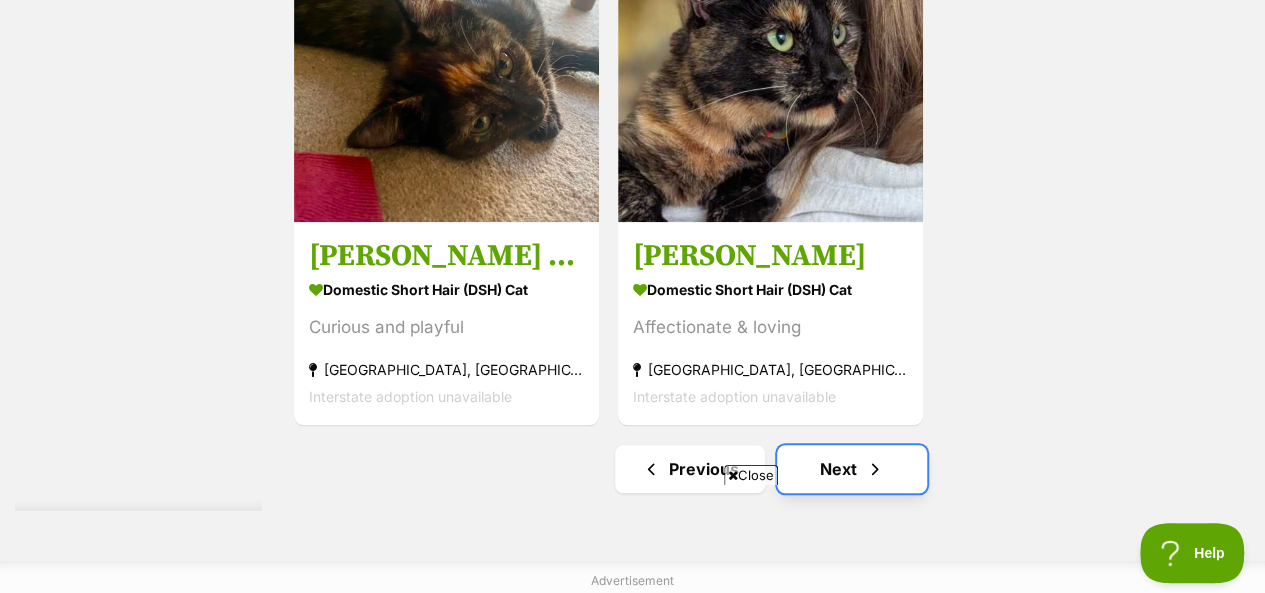 click on "Next" at bounding box center [852, 469] 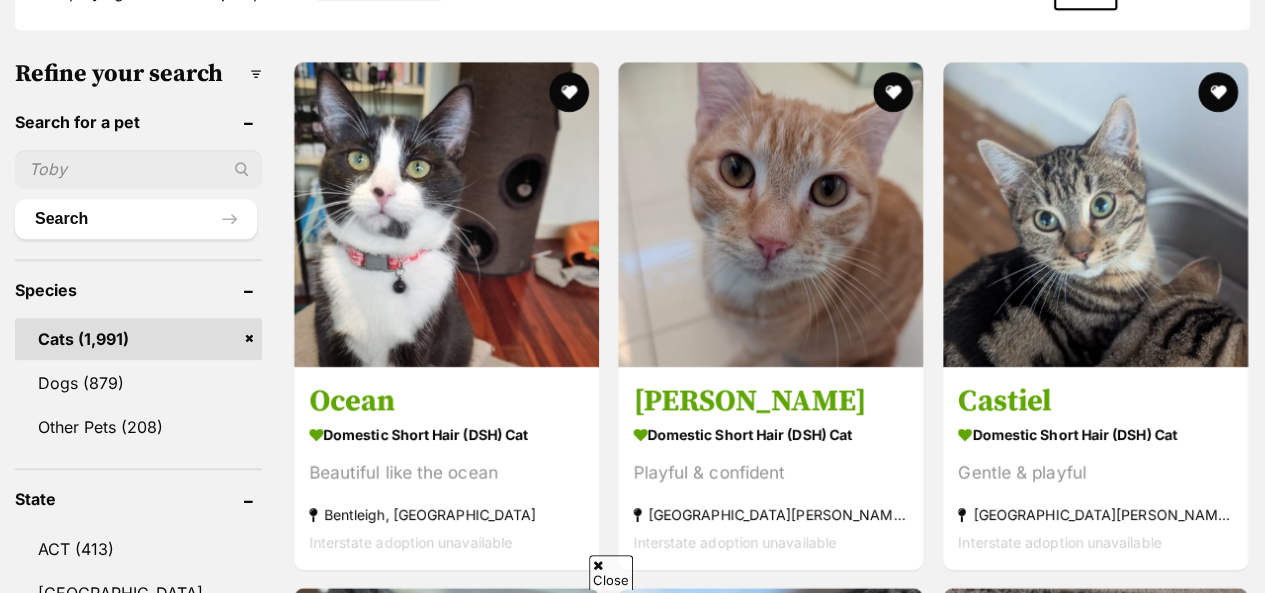 scroll, scrollTop: 0, scrollLeft: 0, axis: both 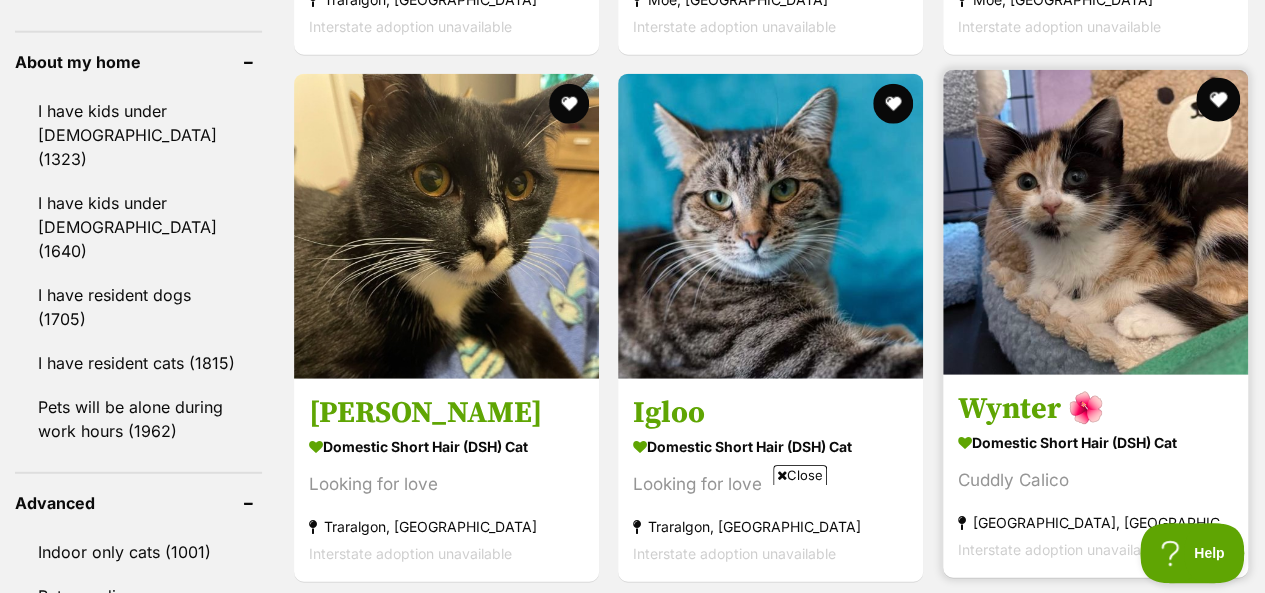 click at bounding box center (1218, 100) 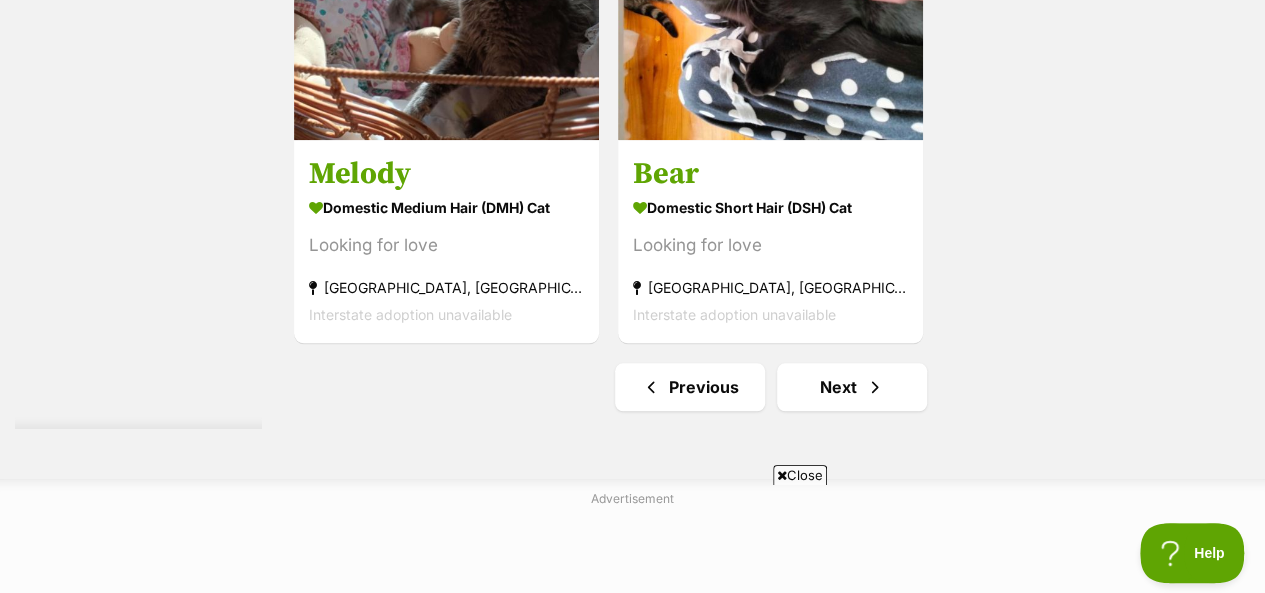 scroll, scrollTop: 4680, scrollLeft: 0, axis: vertical 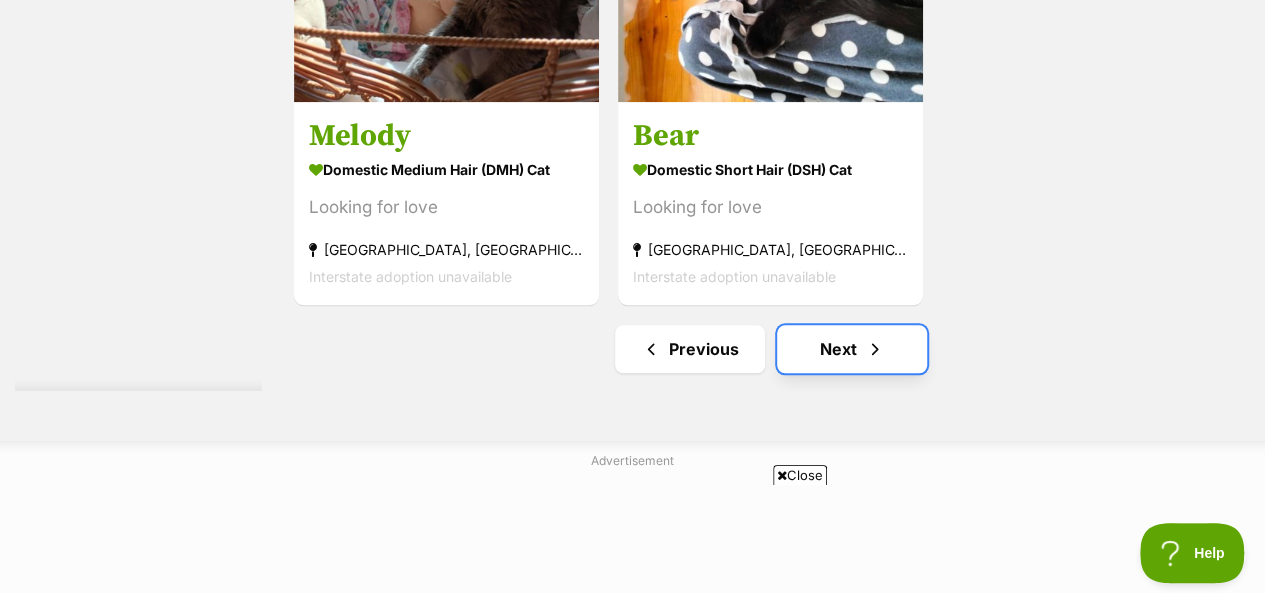 click on "Next" at bounding box center (852, 349) 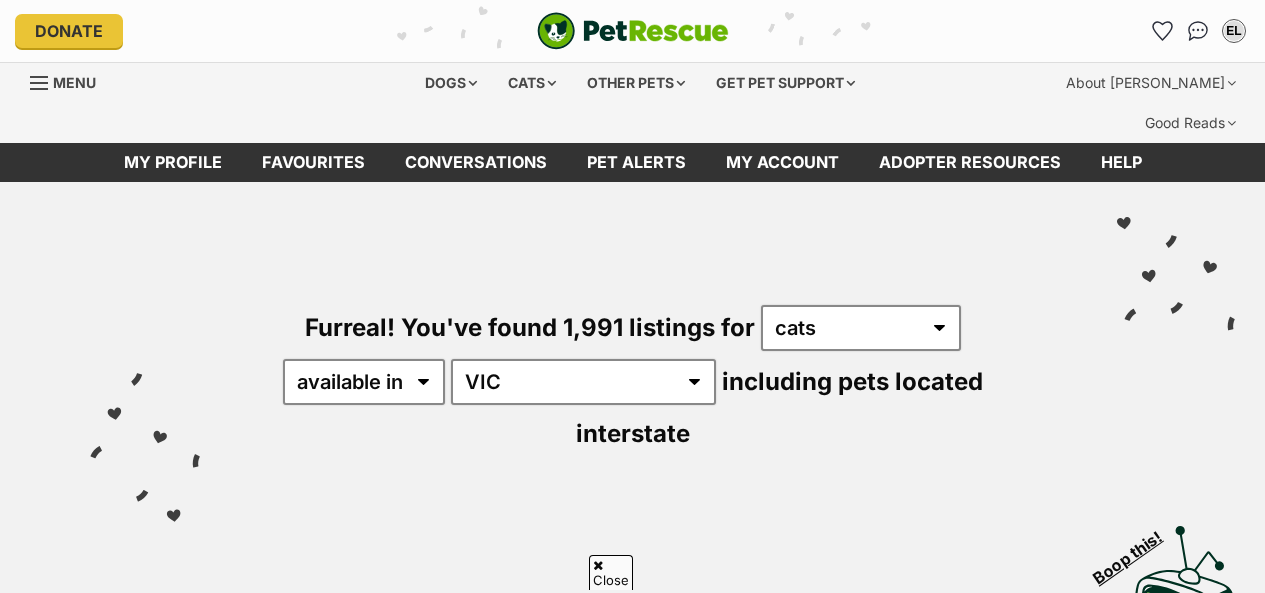 scroll, scrollTop: 608, scrollLeft: 0, axis: vertical 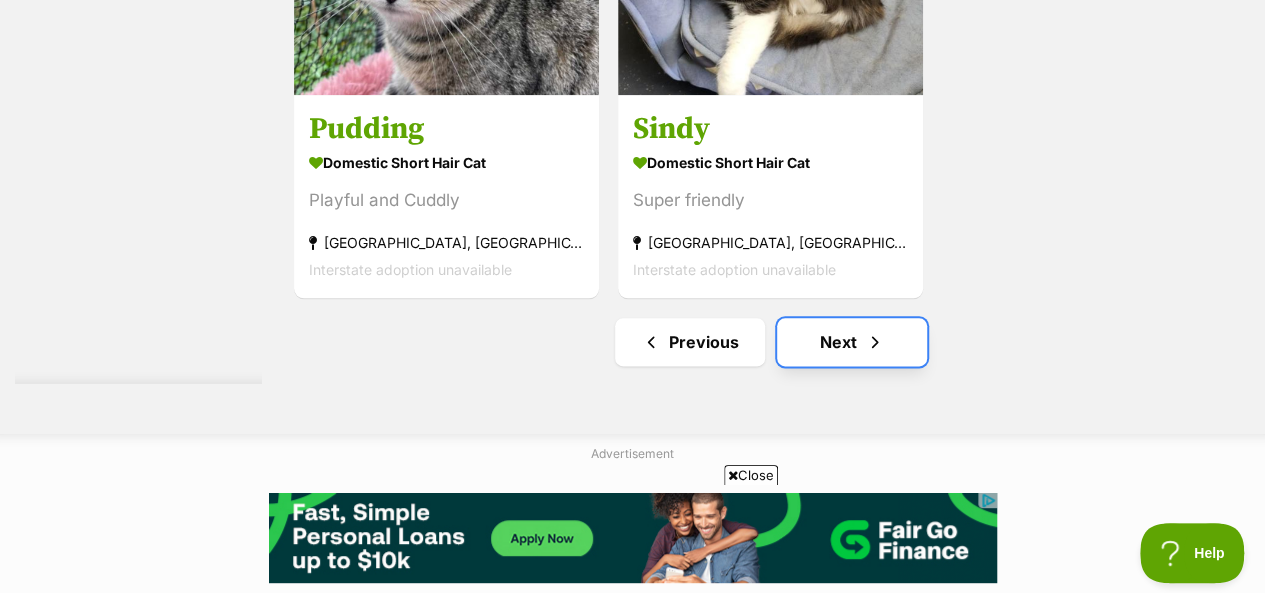 click on "Next" at bounding box center (852, 342) 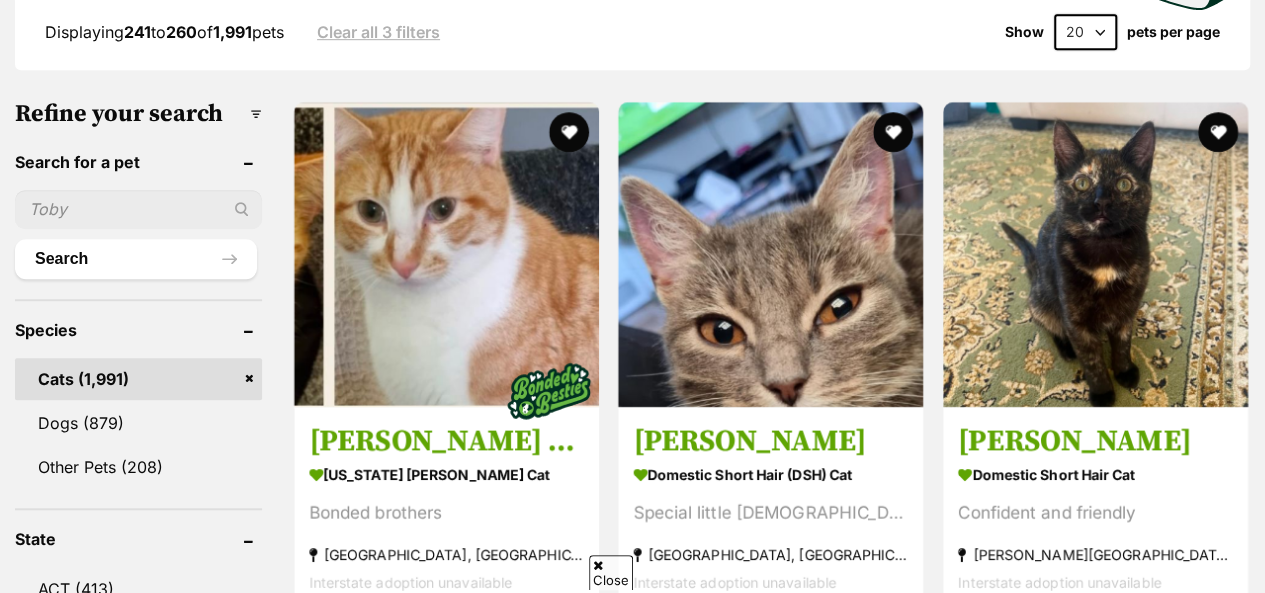 scroll, scrollTop: 640, scrollLeft: 0, axis: vertical 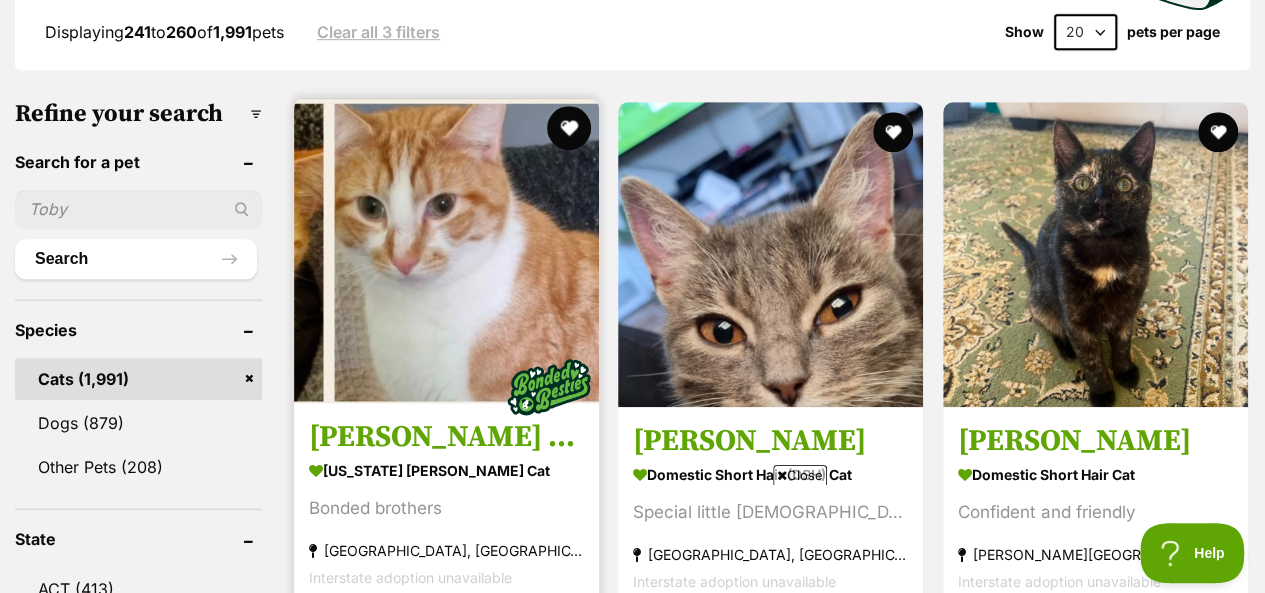 click at bounding box center (569, 128) 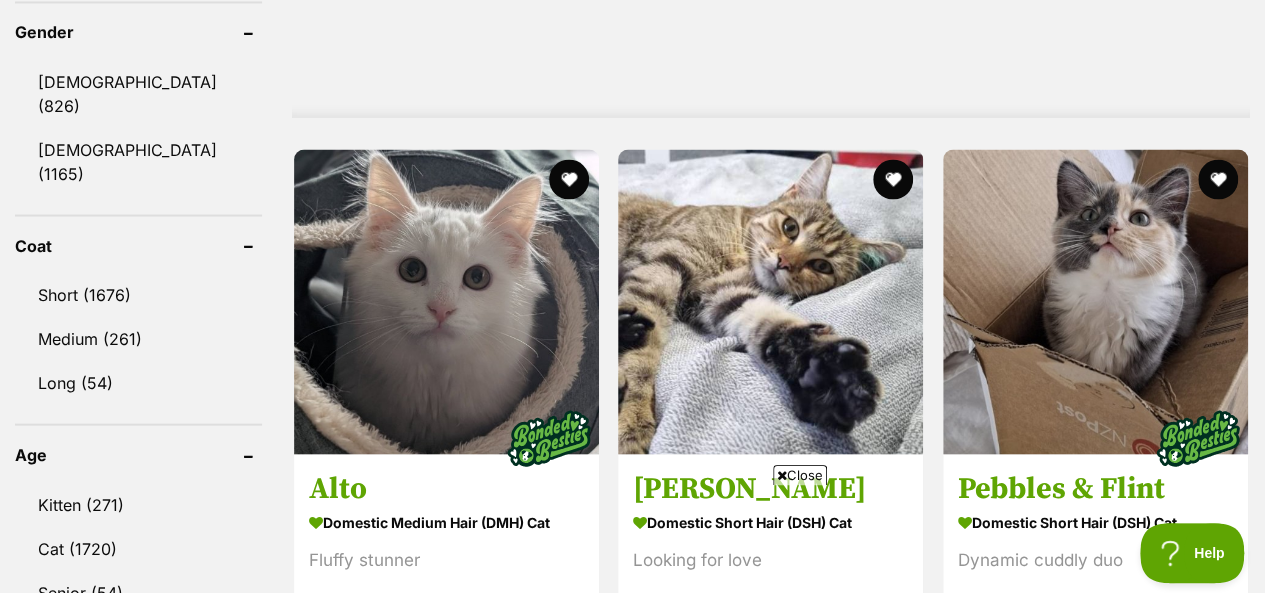 scroll, scrollTop: 1840, scrollLeft: 0, axis: vertical 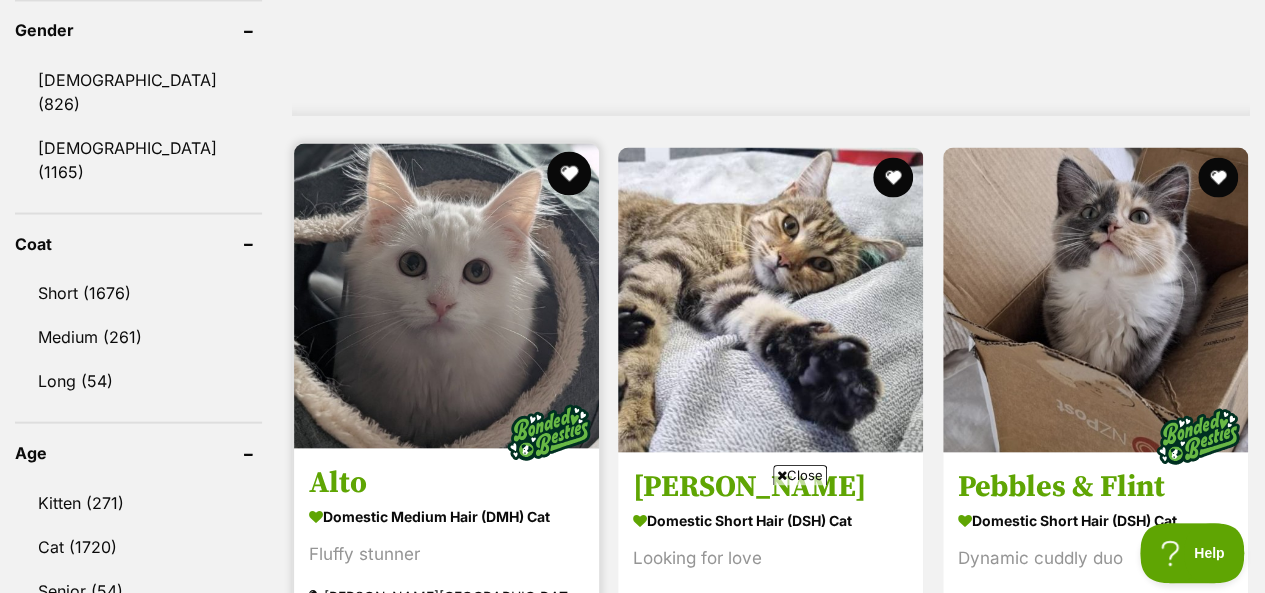 click at bounding box center [569, 173] 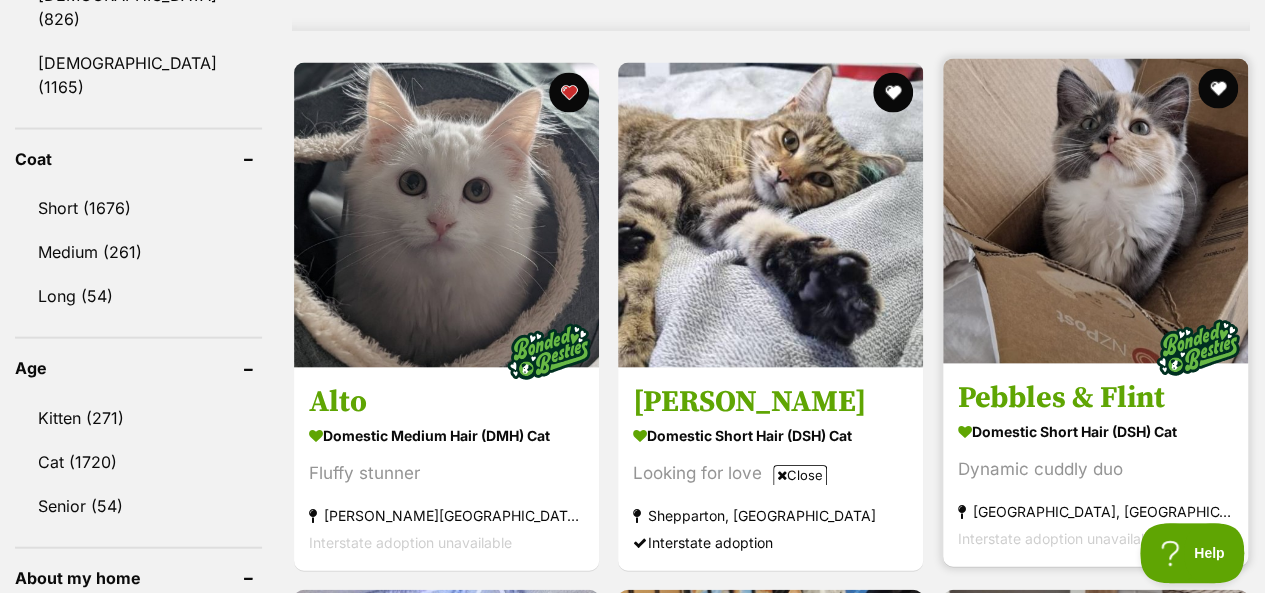 scroll, scrollTop: 1920, scrollLeft: 0, axis: vertical 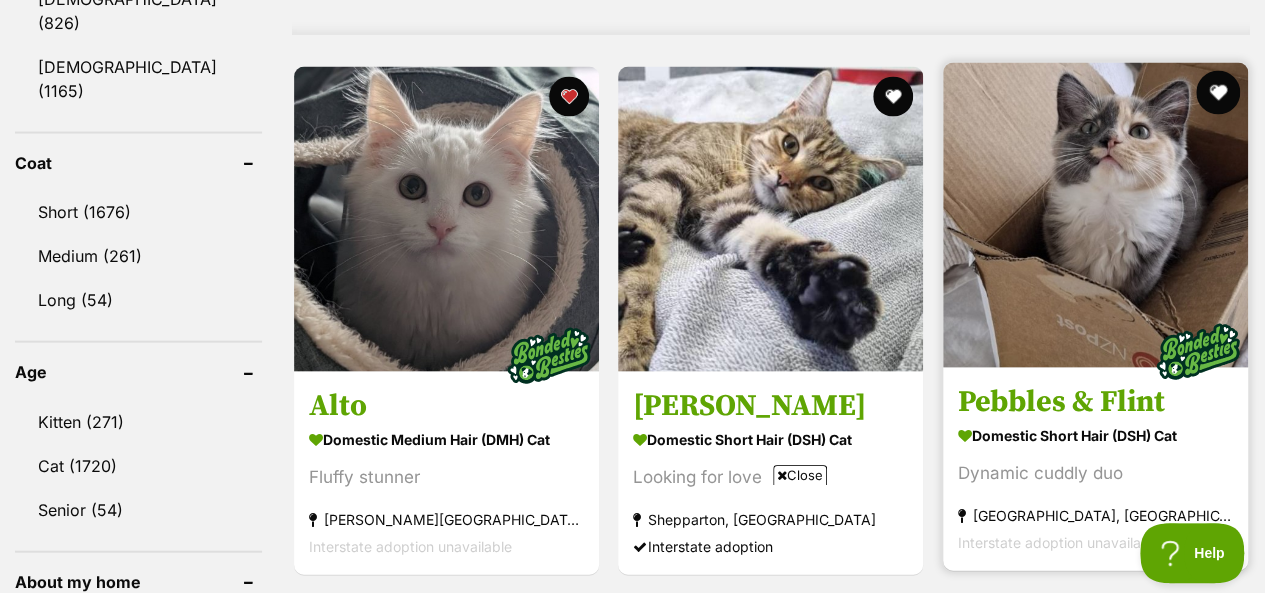 click at bounding box center [1218, 93] 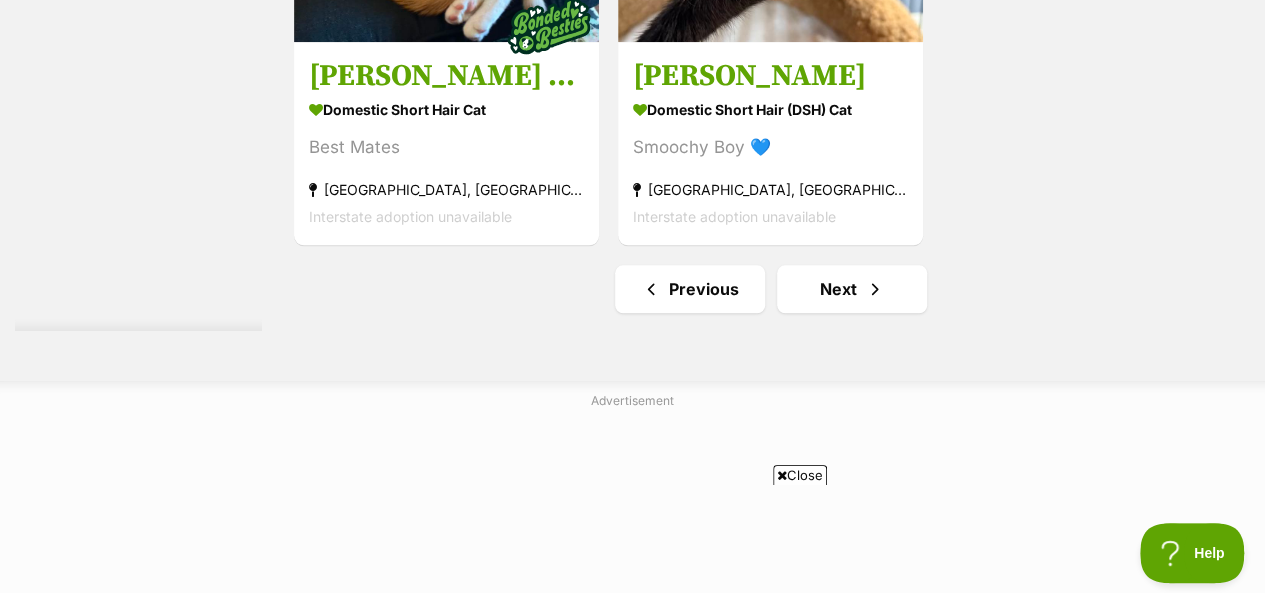 scroll, scrollTop: 4760, scrollLeft: 0, axis: vertical 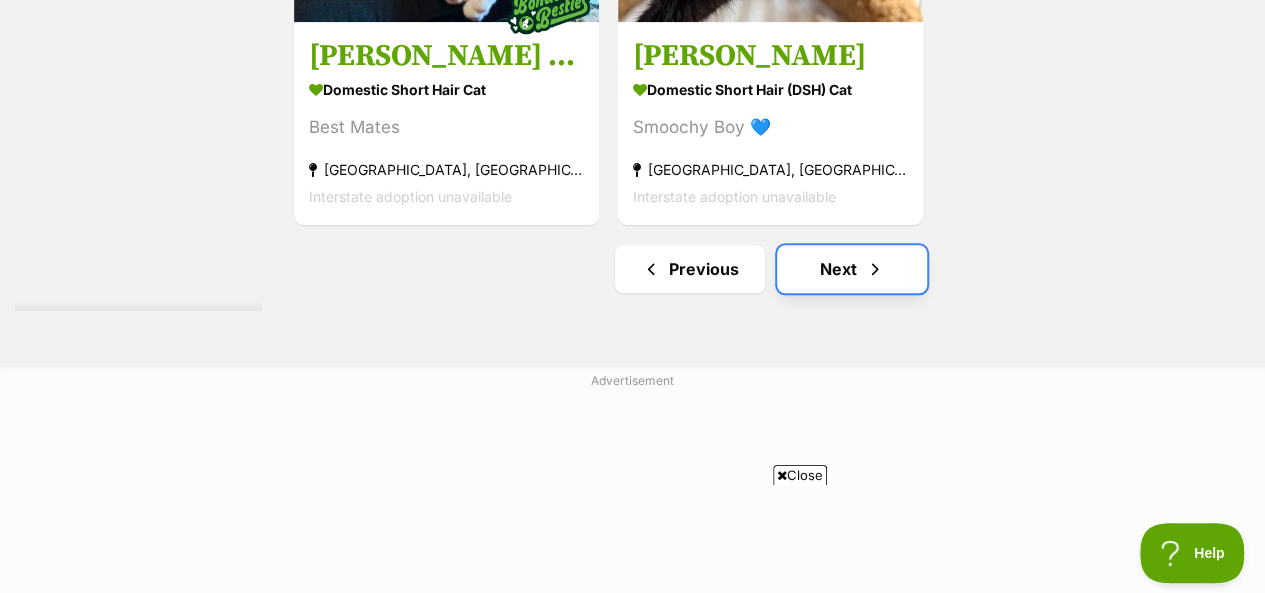 click on "Next" at bounding box center [852, 269] 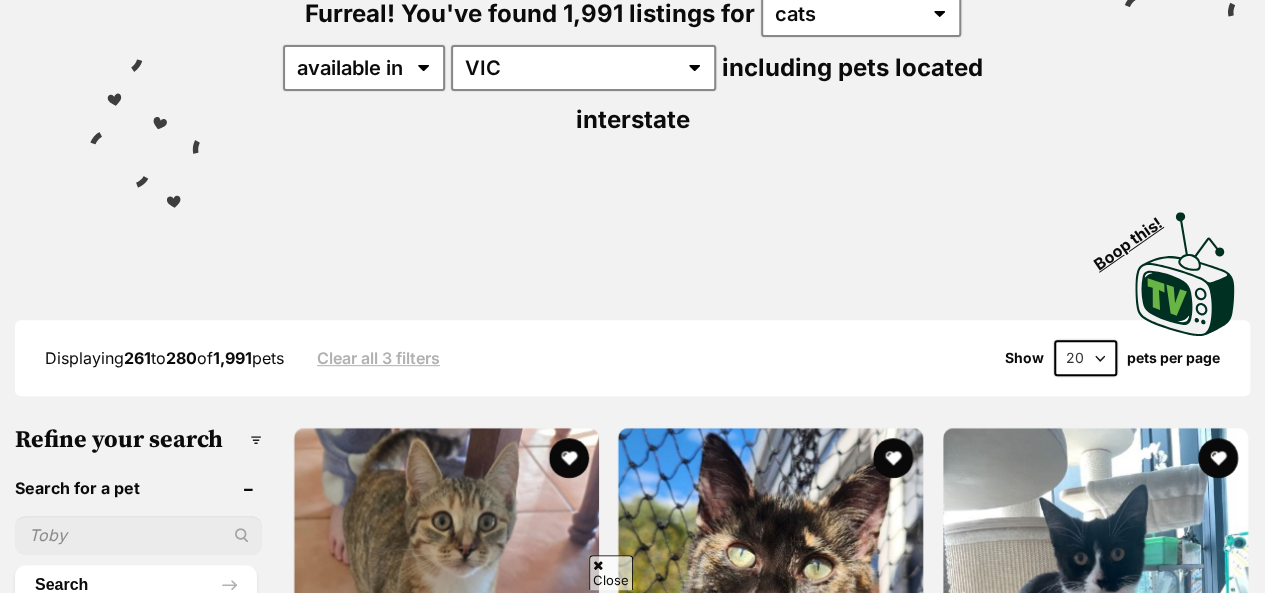 scroll, scrollTop: 480, scrollLeft: 0, axis: vertical 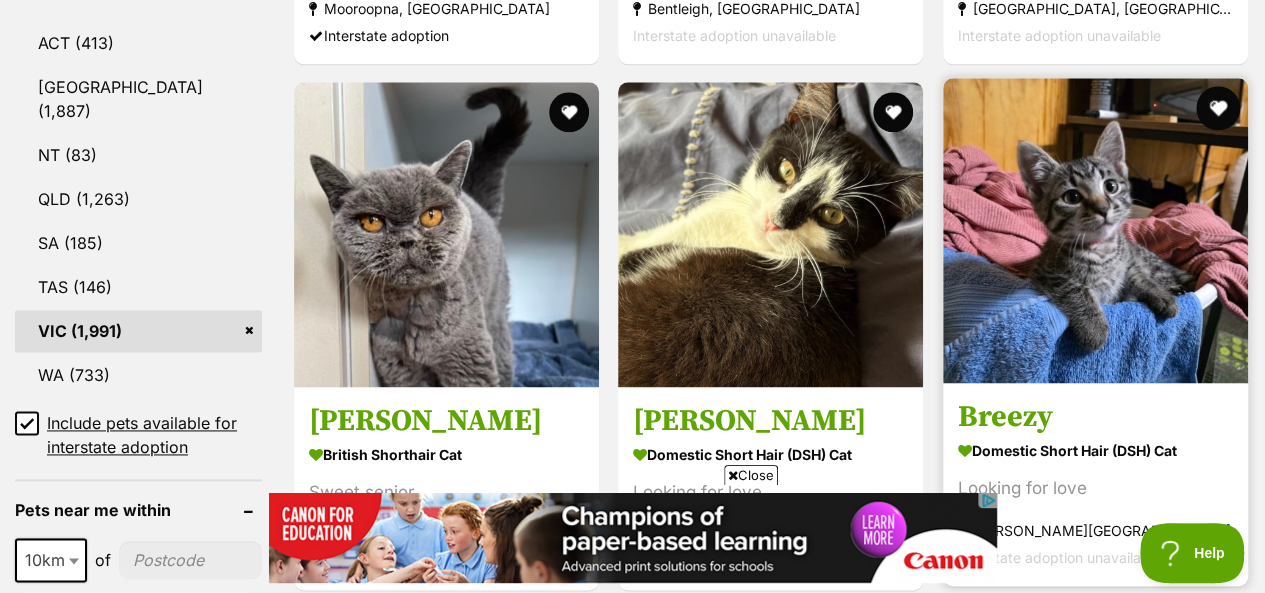 click at bounding box center [1218, 108] 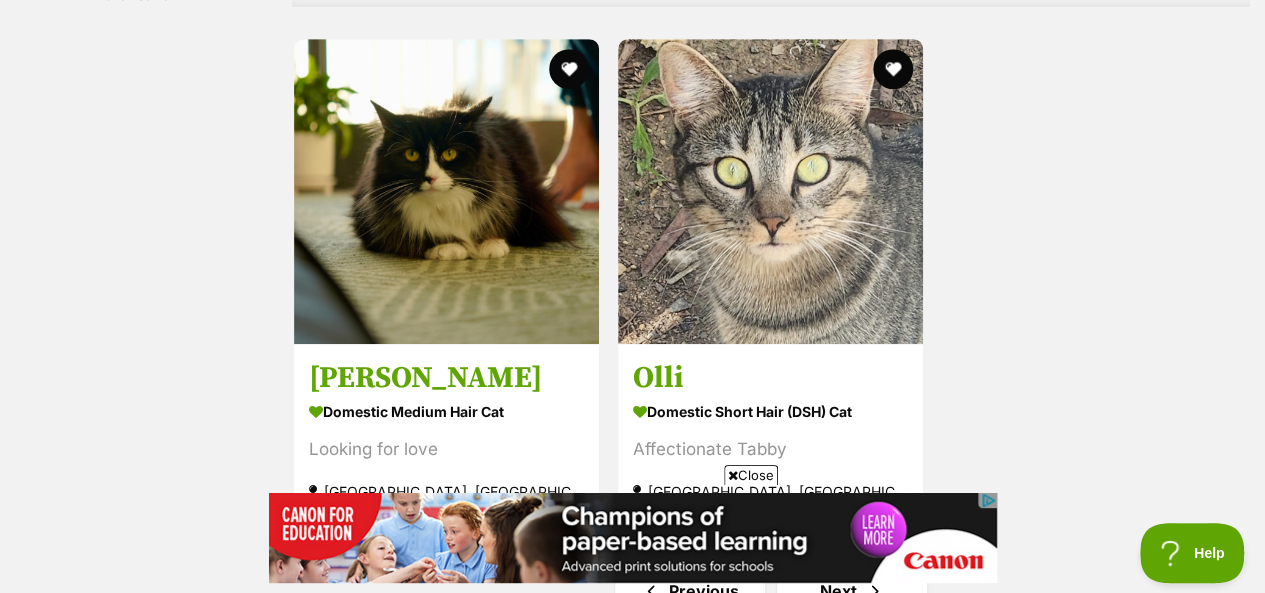 scroll, scrollTop: 4506, scrollLeft: 0, axis: vertical 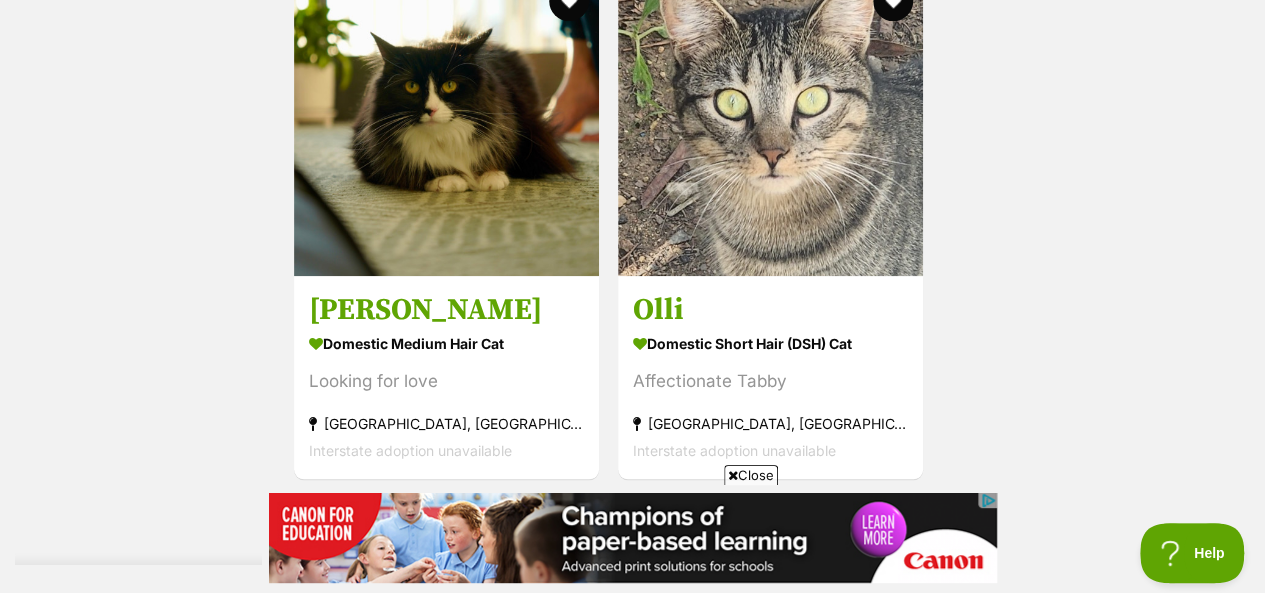 click at bounding box center [875, 523] 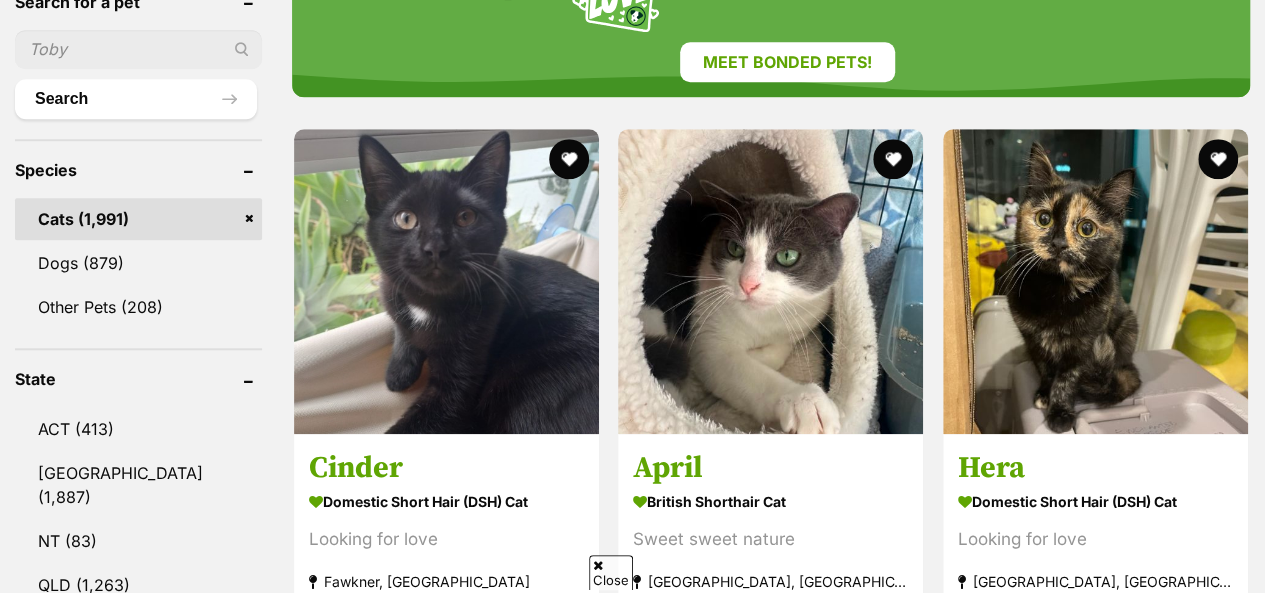 scroll, scrollTop: 800, scrollLeft: 0, axis: vertical 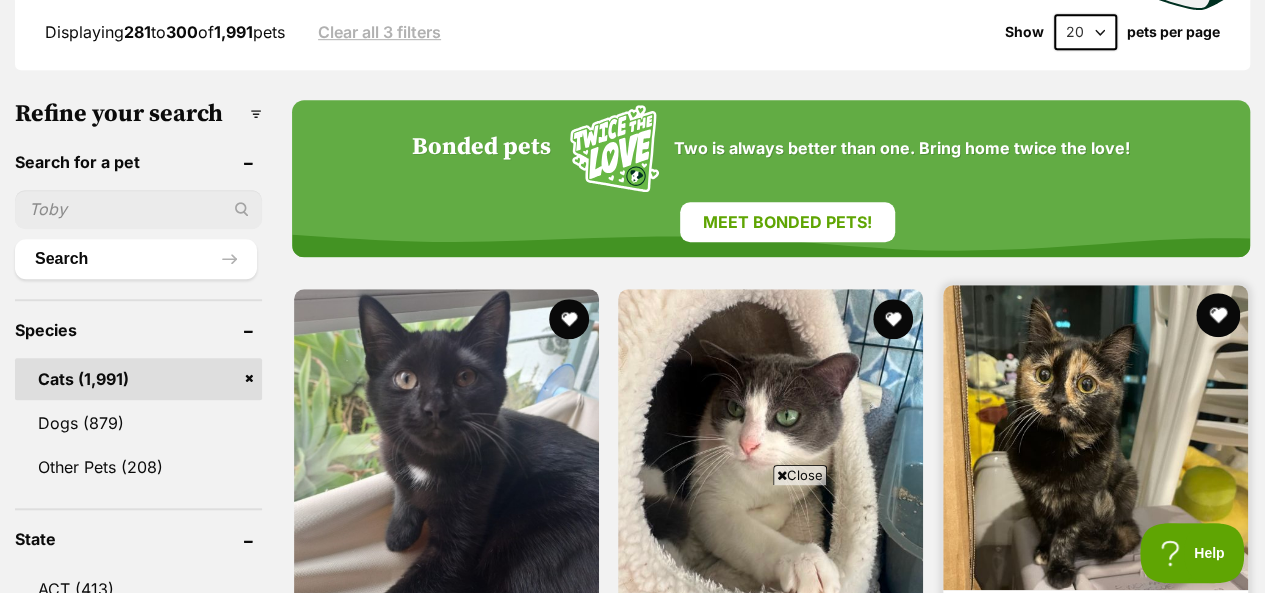 click at bounding box center [1218, 315] 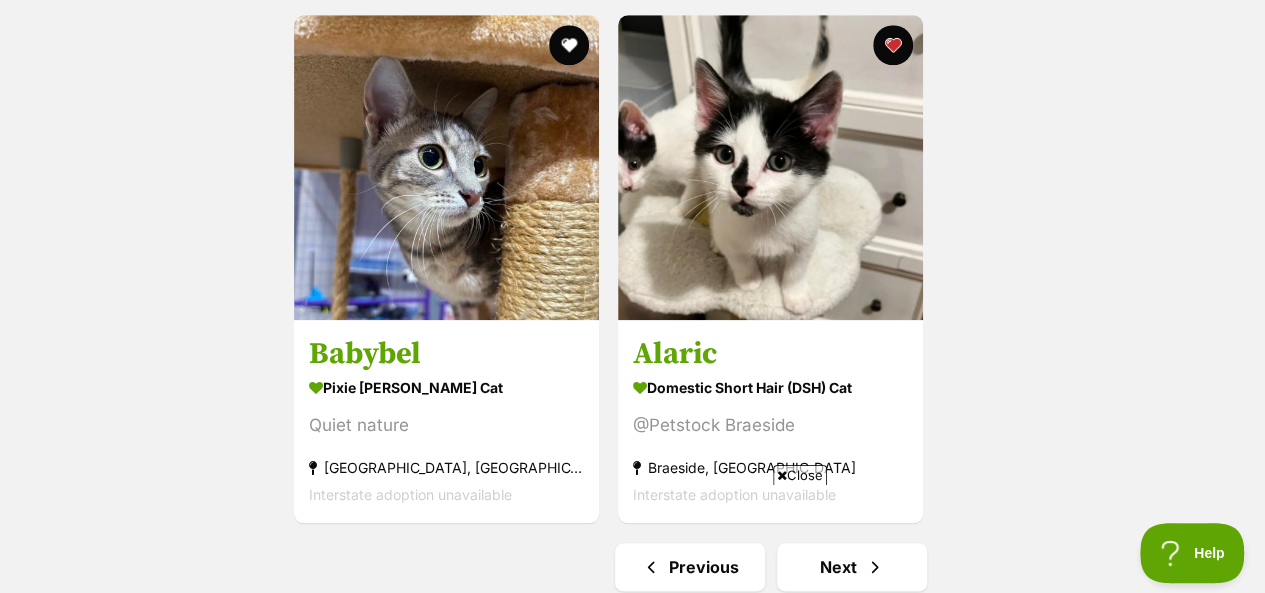 scroll, scrollTop: 4720, scrollLeft: 0, axis: vertical 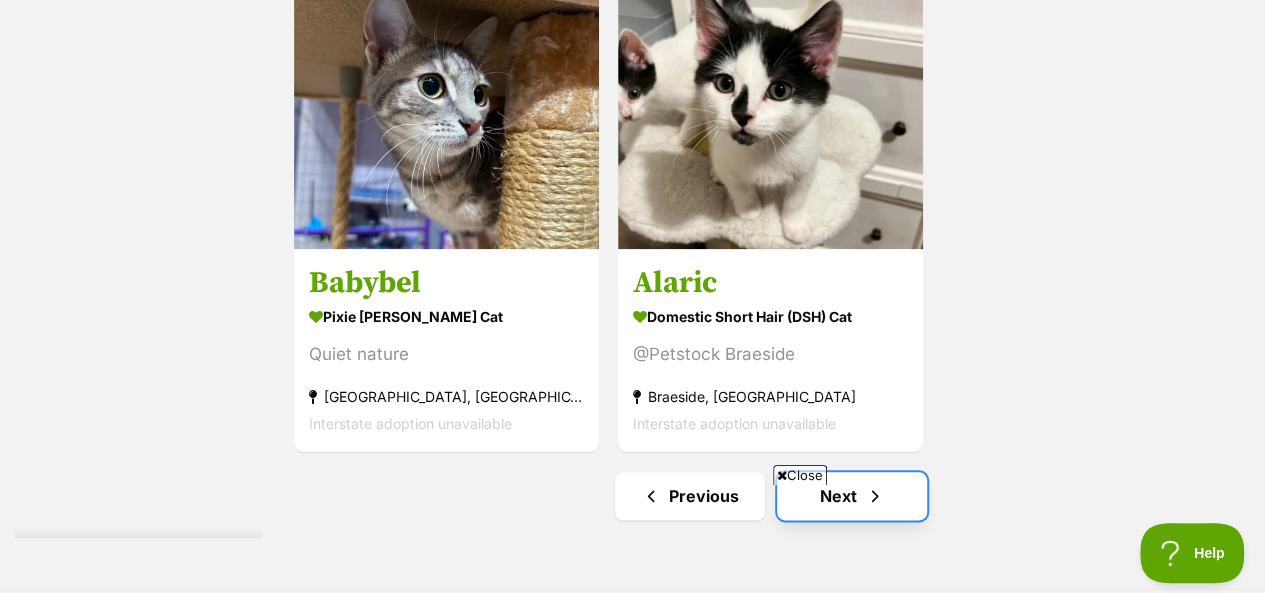click on "Next" at bounding box center (852, 496) 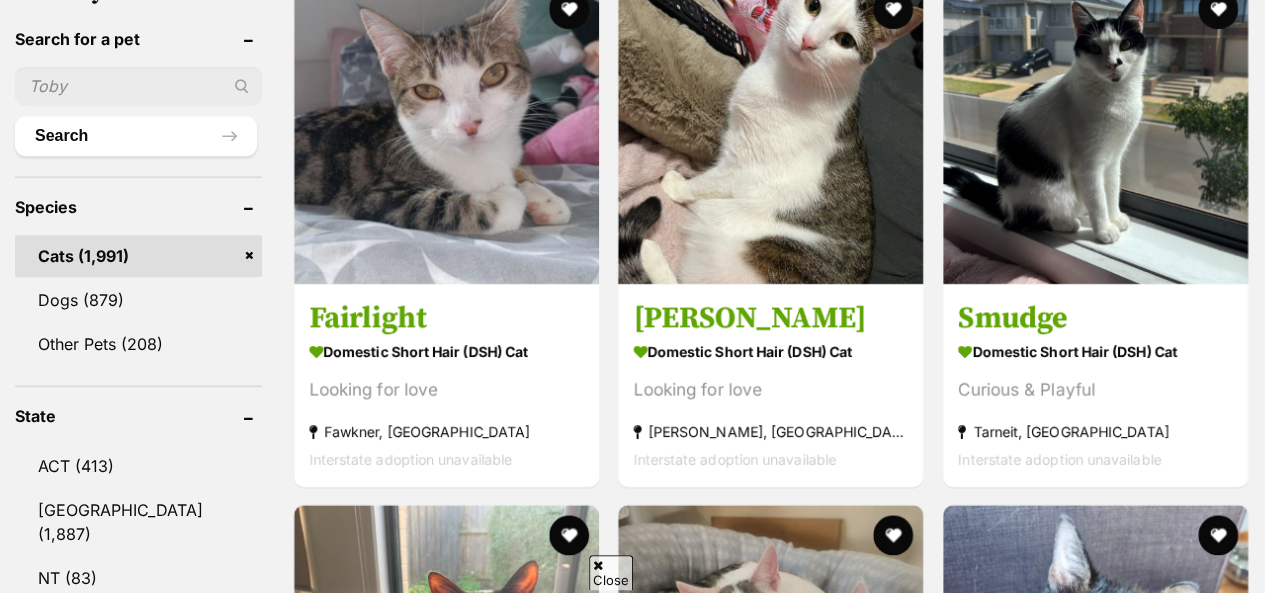 scroll, scrollTop: 1048, scrollLeft: 0, axis: vertical 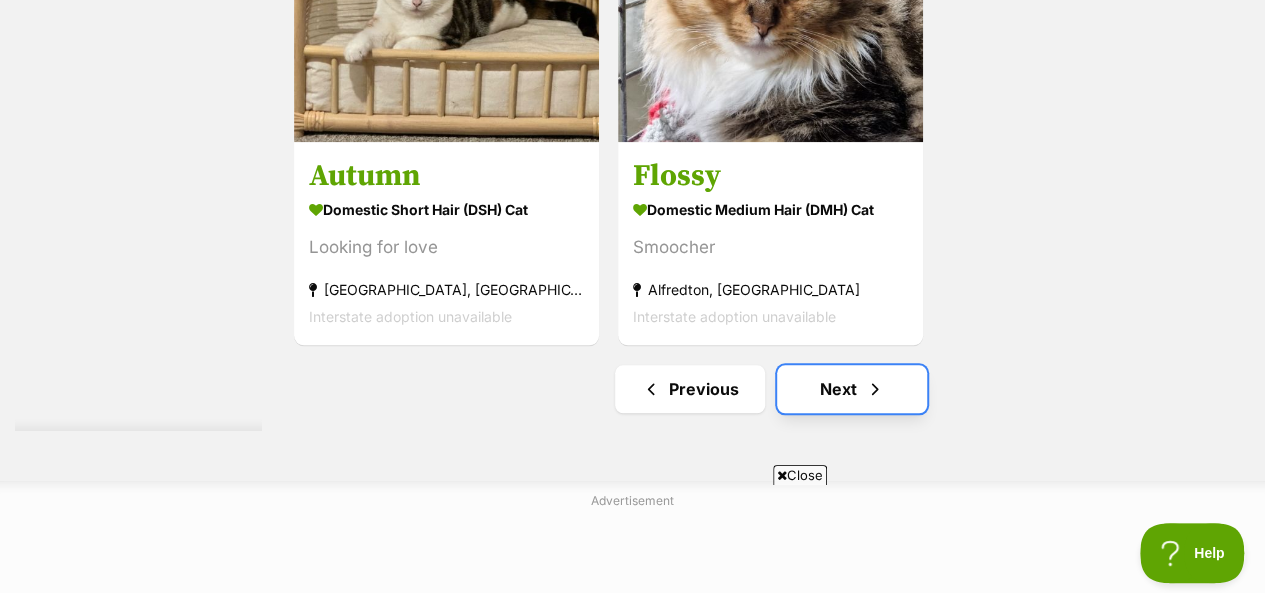 click on "Next" at bounding box center [852, 389] 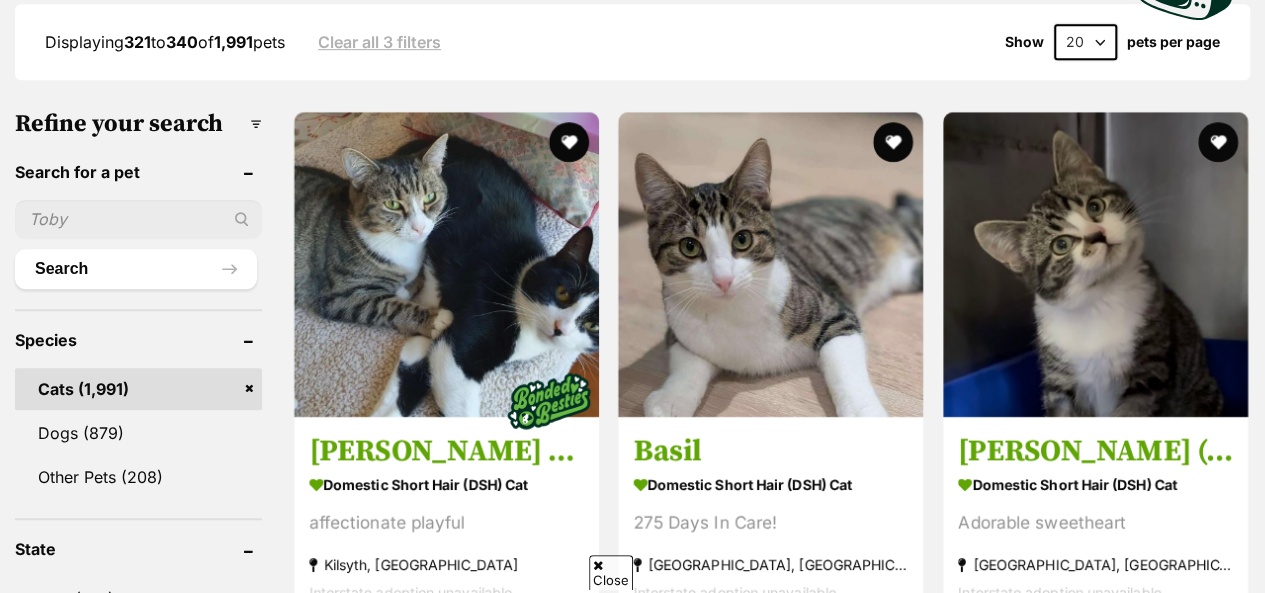 scroll, scrollTop: 0, scrollLeft: 0, axis: both 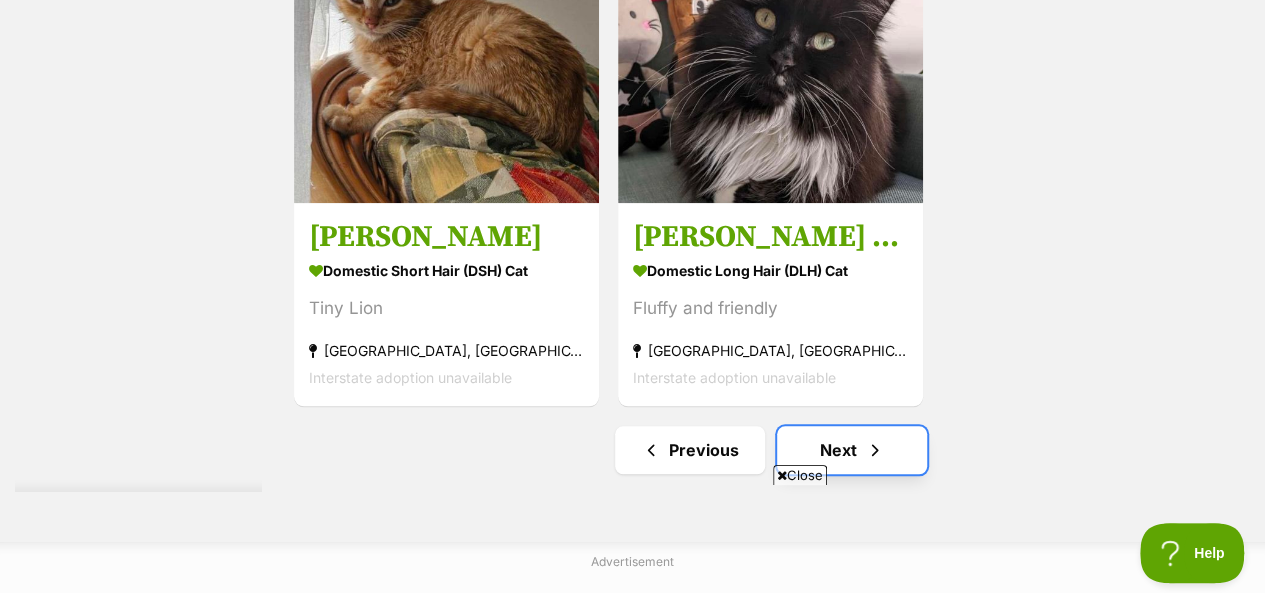 click on "Next" at bounding box center [852, 450] 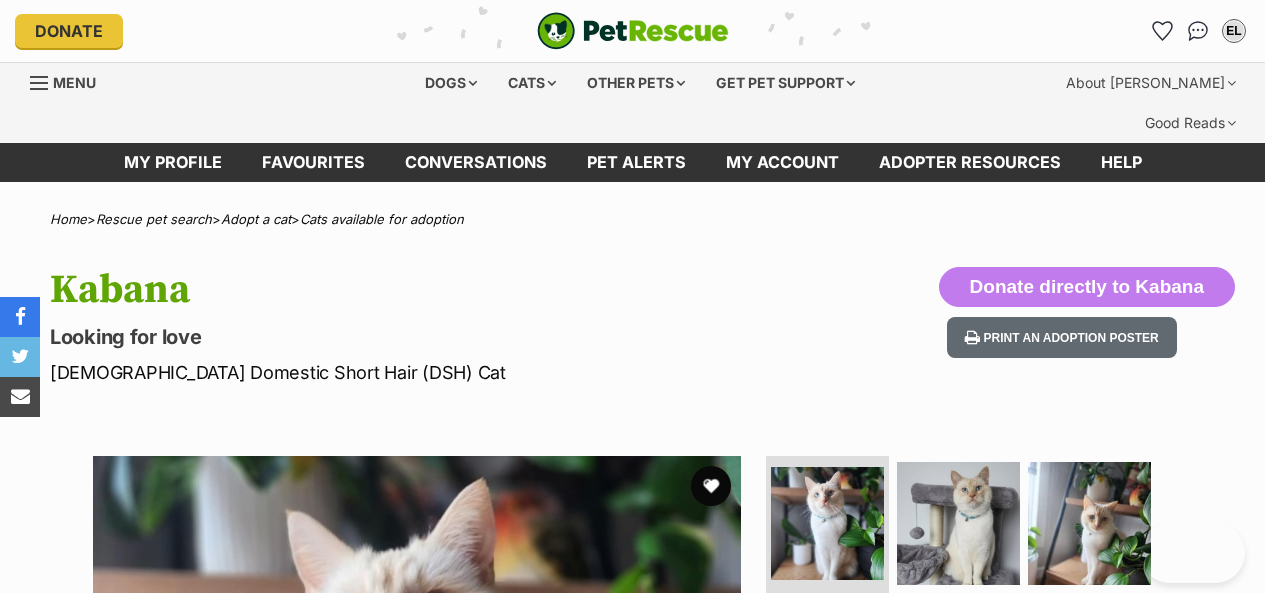scroll, scrollTop: 0, scrollLeft: 0, axis: both 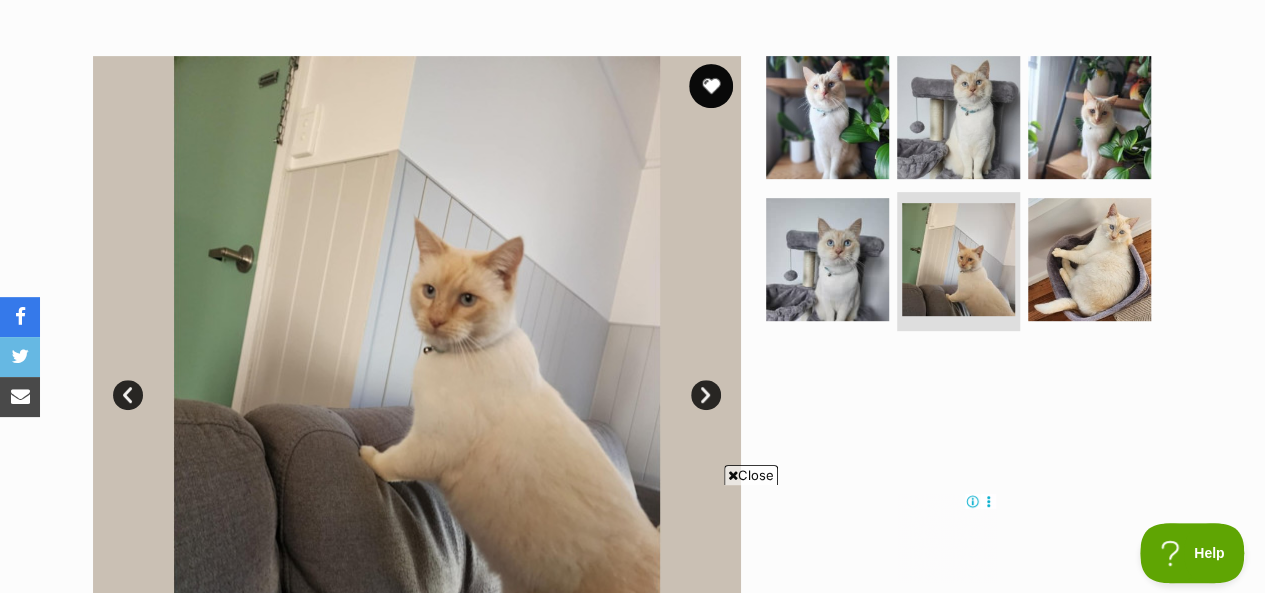 click at bounding box center [711, 86] 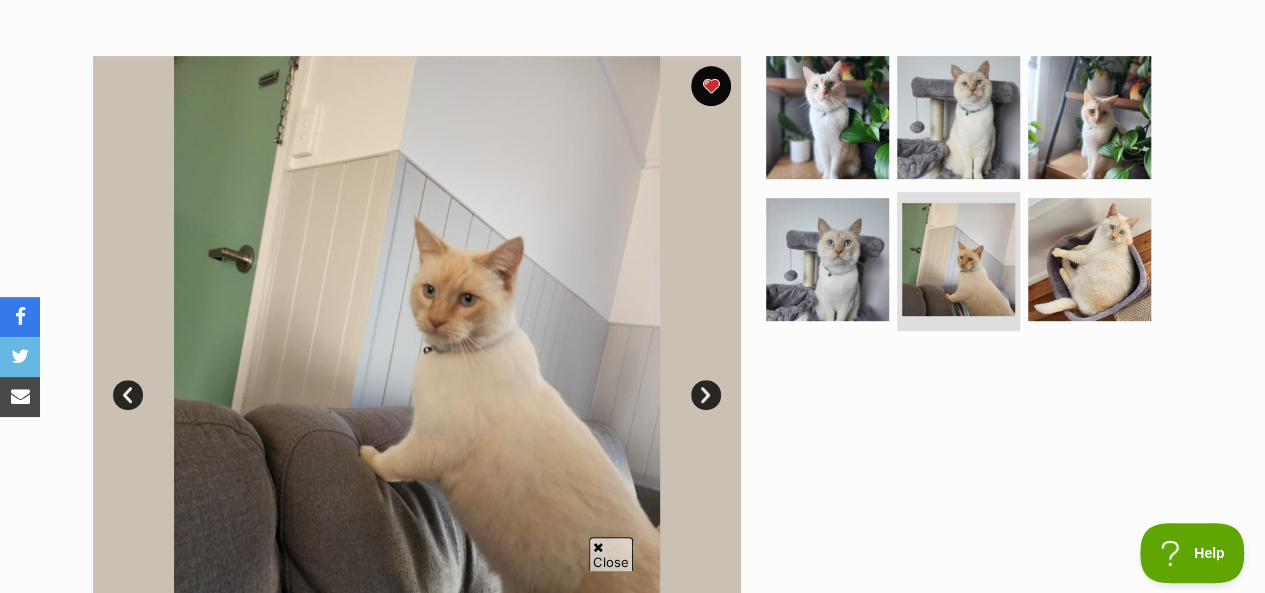 scroll, scrollTop: 0, scrollLeft: 0, axis: both 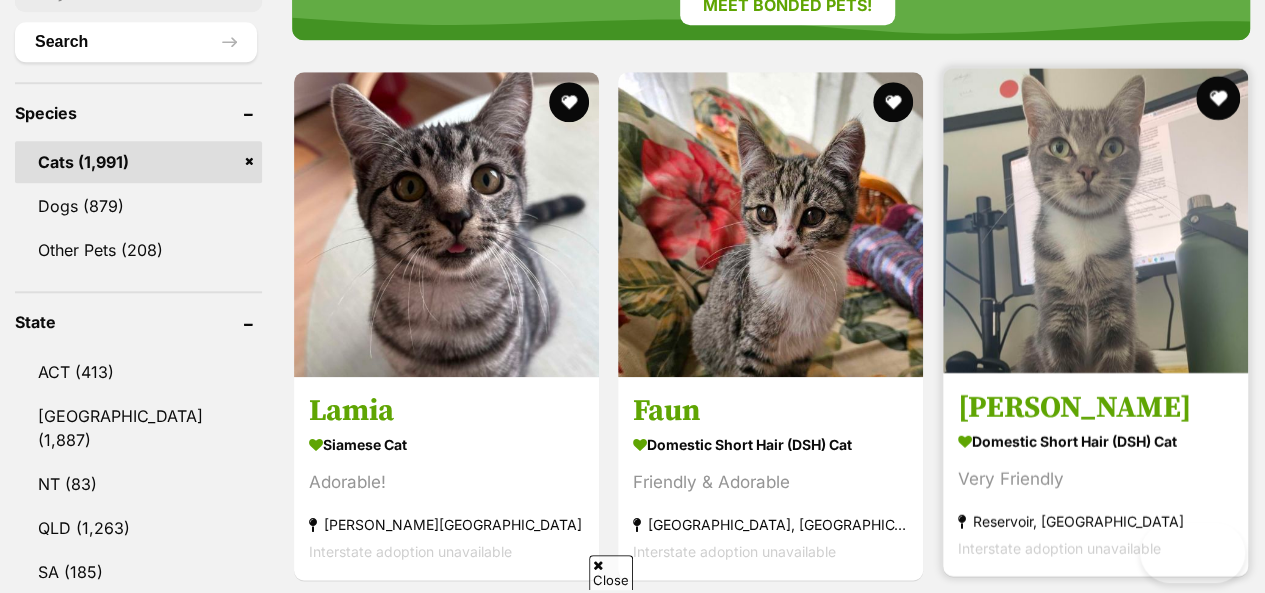 click at bounding box center (1218, 98) 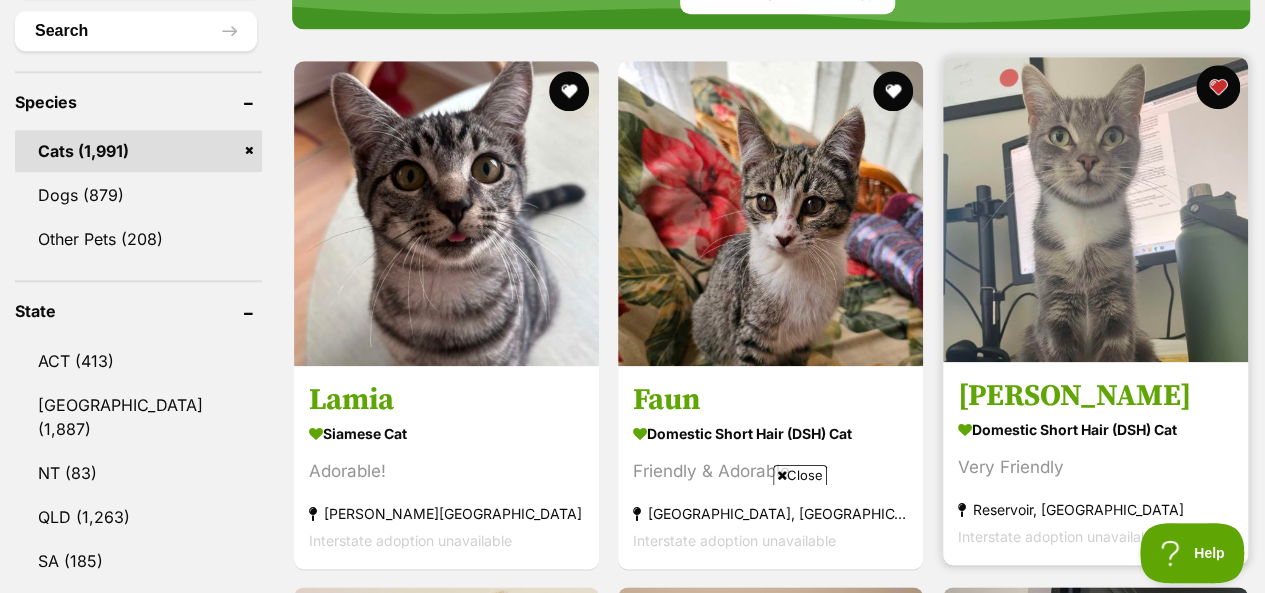 scroll, scrollTop: 857, scrollLeft: 0, axis: vertical 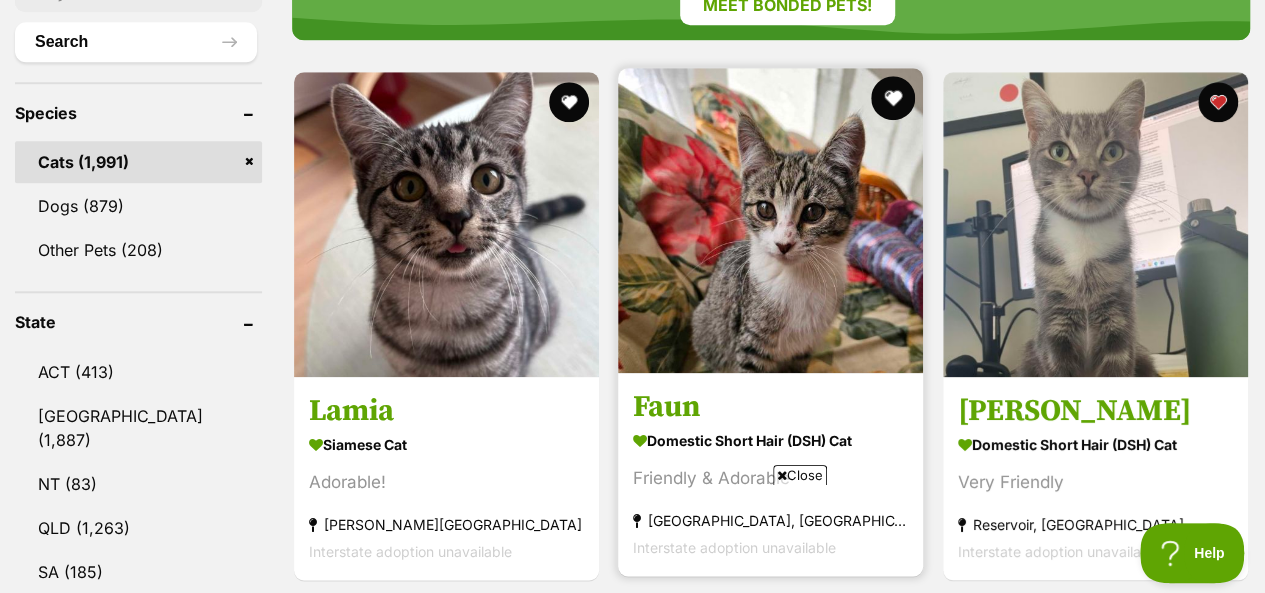 click at bounding box center [894, 98] 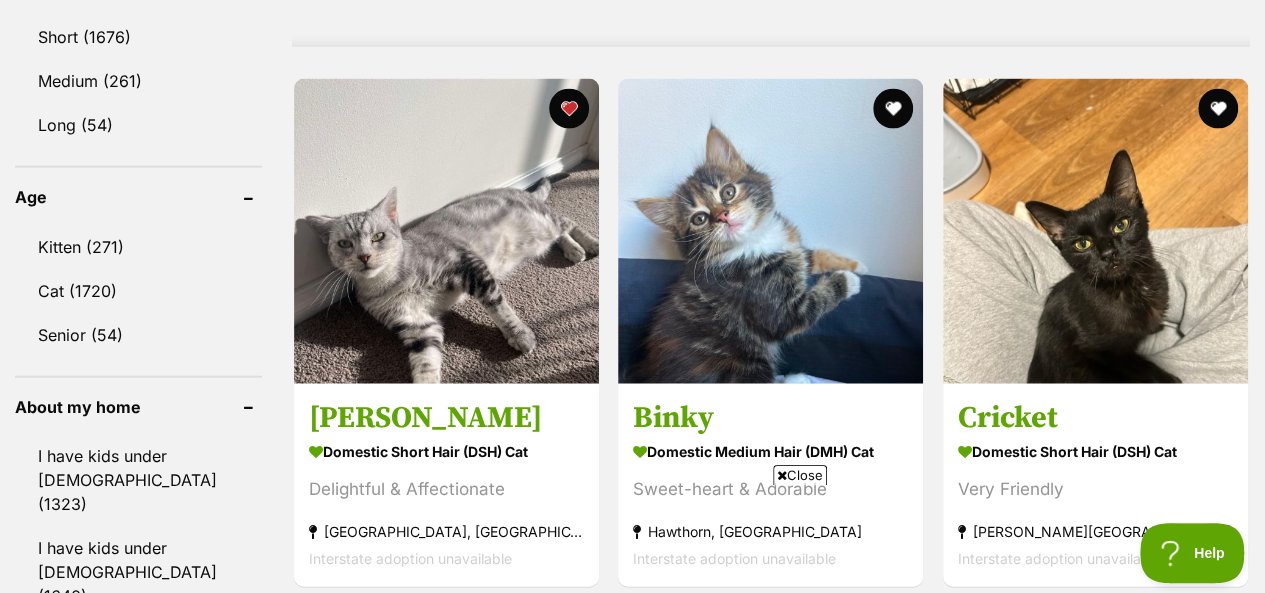 scroll, scrollTop: 2097, scrollLeft: 0, axis: vertical 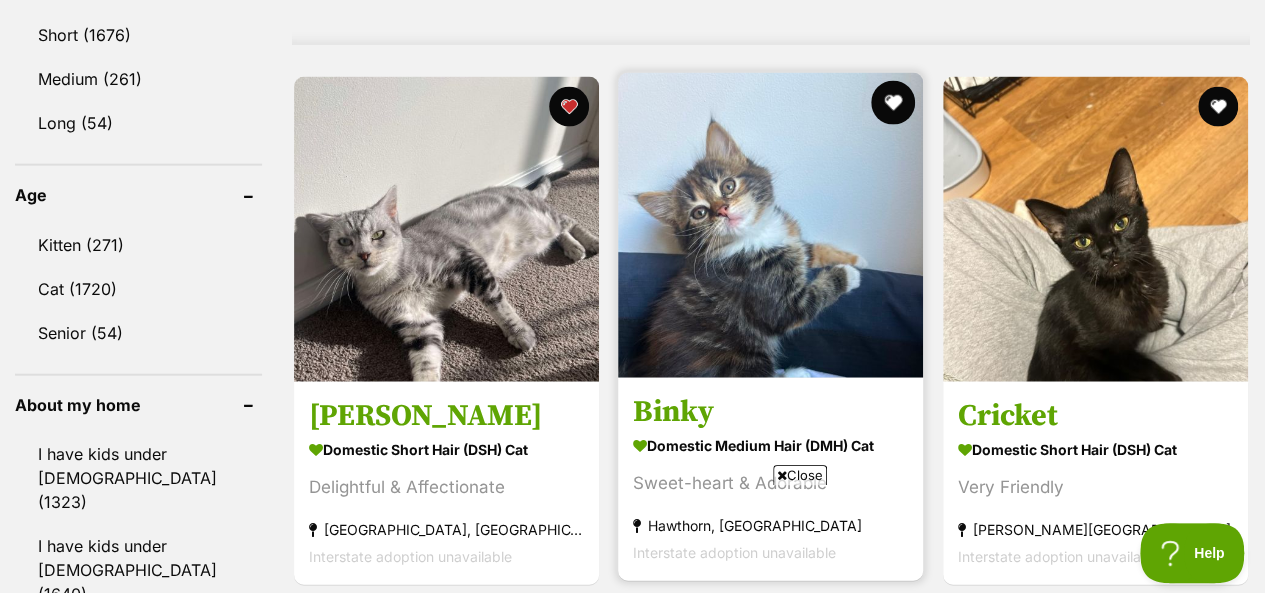 click at bounding box center [894, 103] 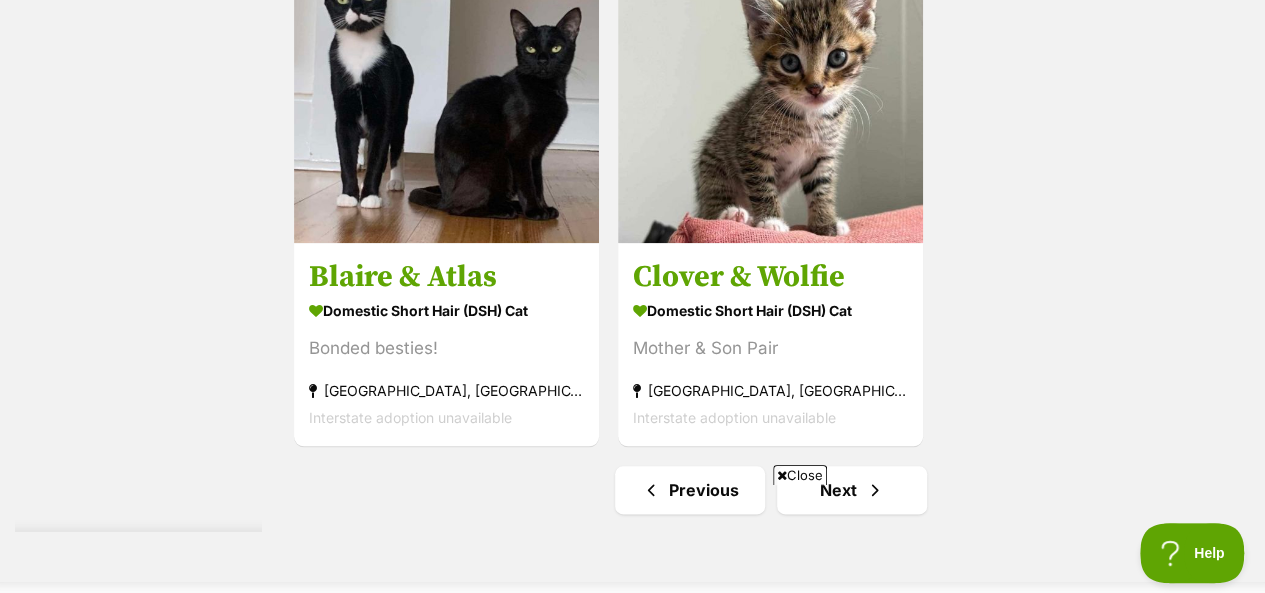 scroll, scrollTop: 4737, scrollLeft: 0, axis: vertical 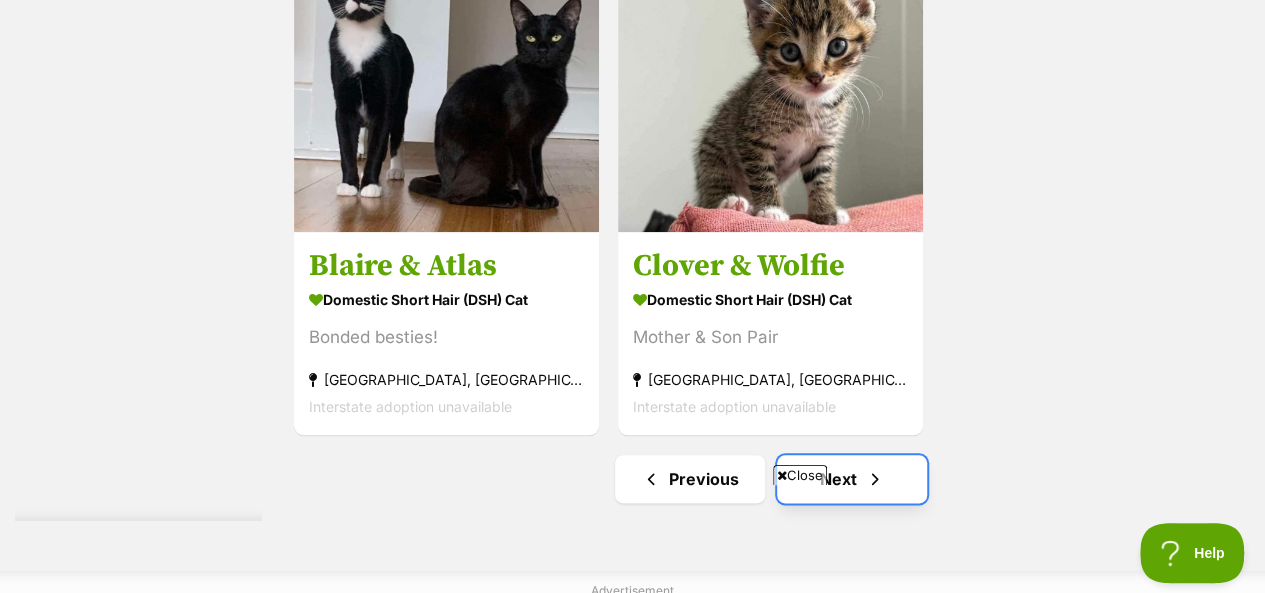 click on "Next" at bounding box center [852, 479] 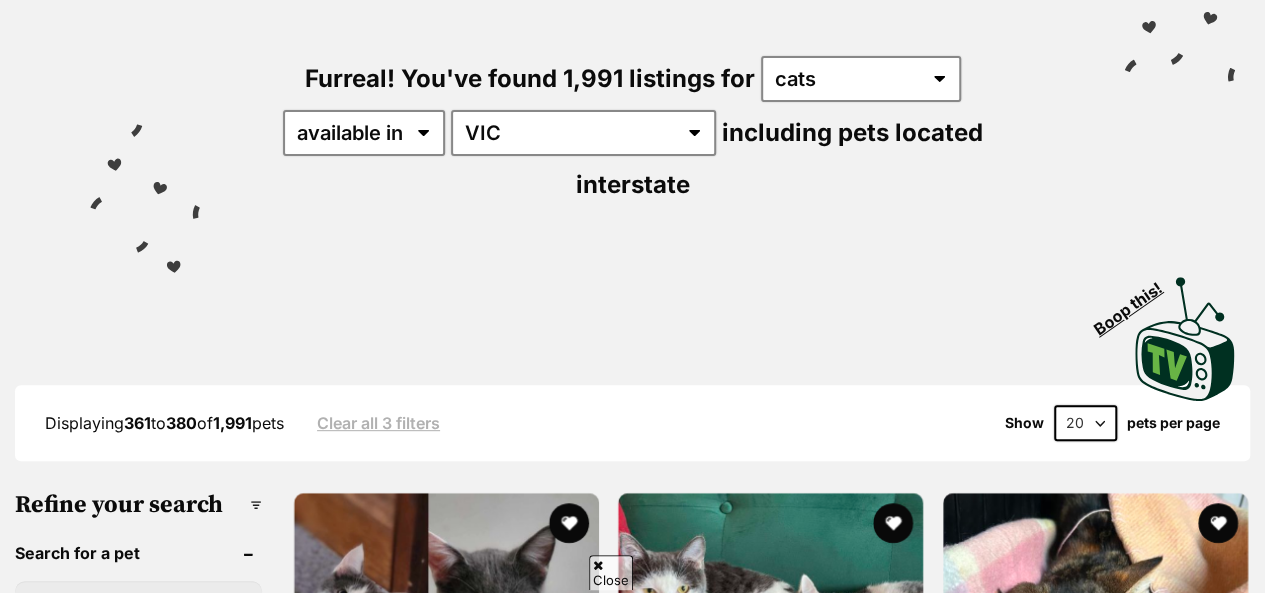 scroll, scrollTop: 0, scrollLeft: 0, axis: both 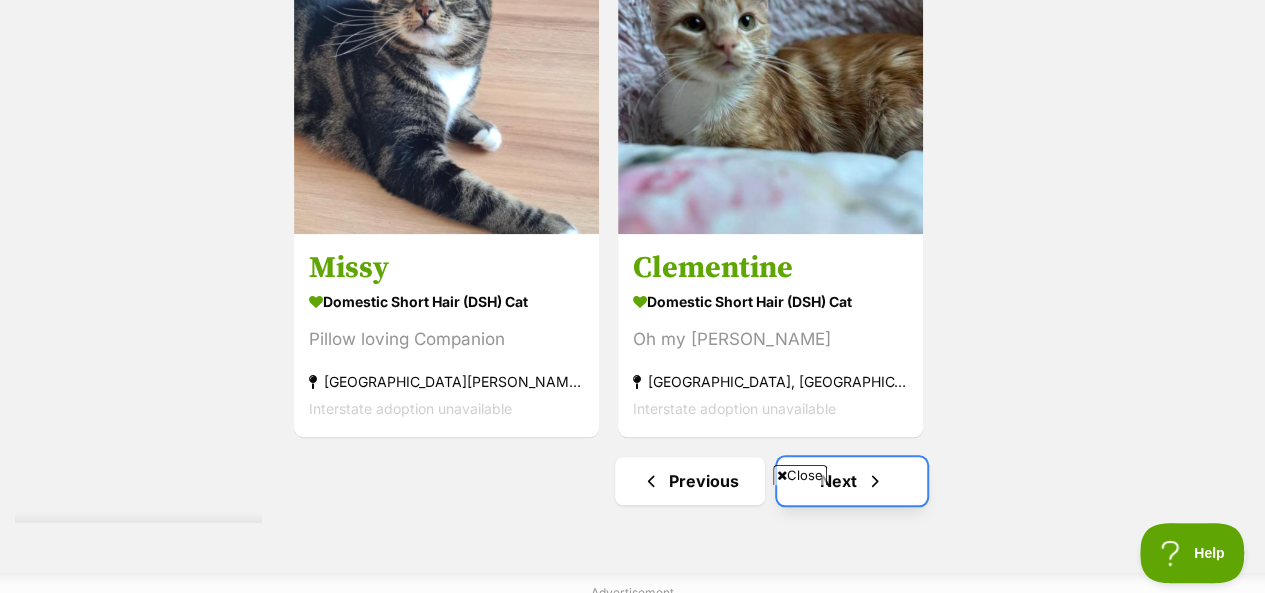 click on "Next" at bounding box center [852, 481] 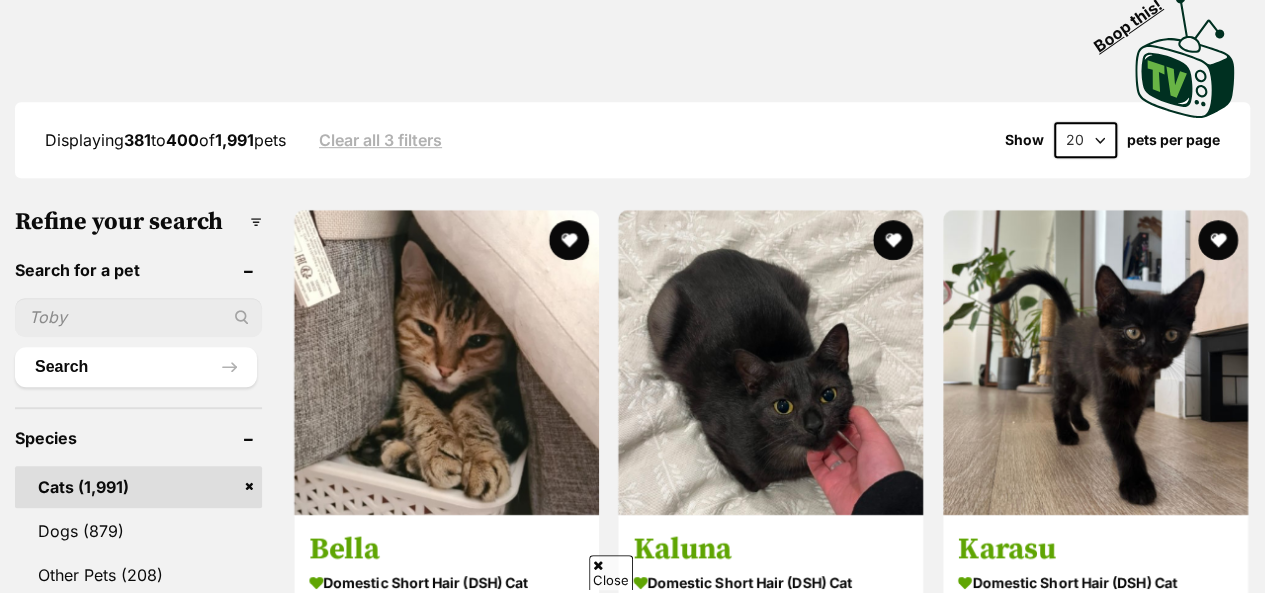 scroll, scrollTop: 0, scrollLeft: 0, axis: both 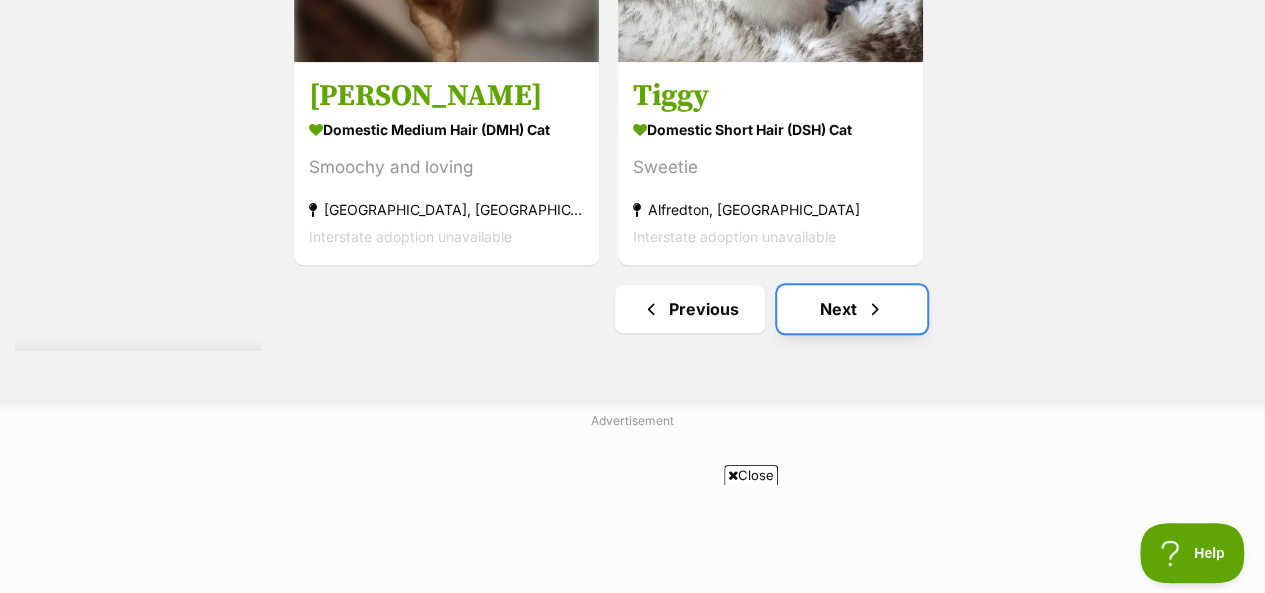 click at bounding box center [875, 309] 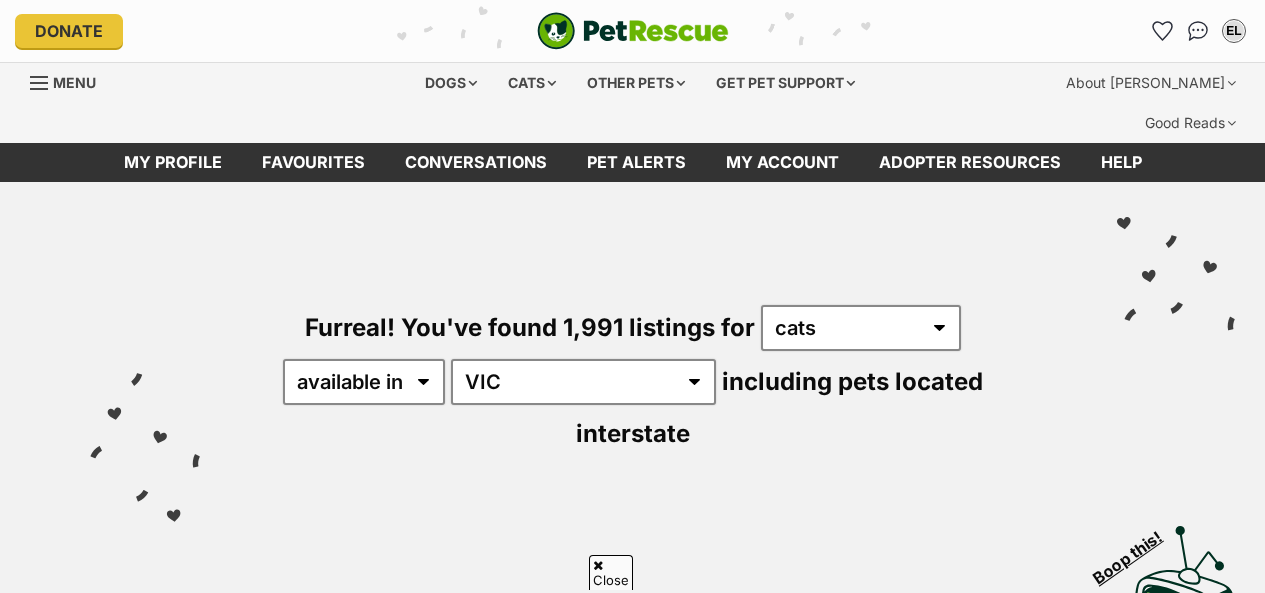 scroll, scrollTop: 746, scrollLeft: 0, axis: vertical 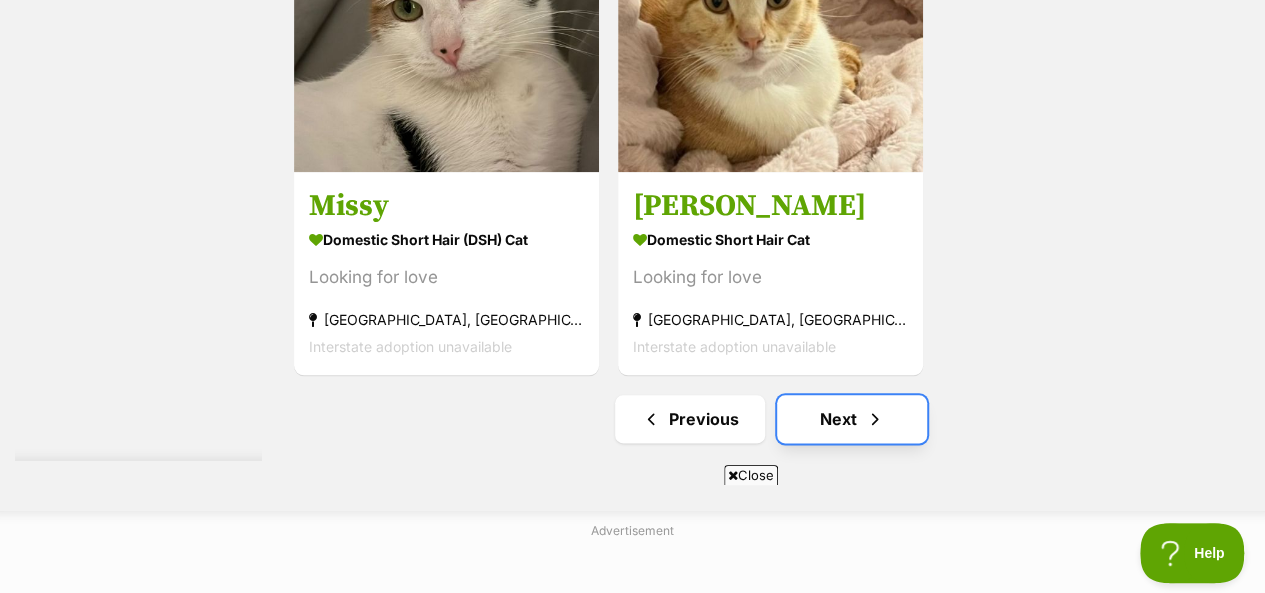 click on "Next" at bounding box center (852, 419) 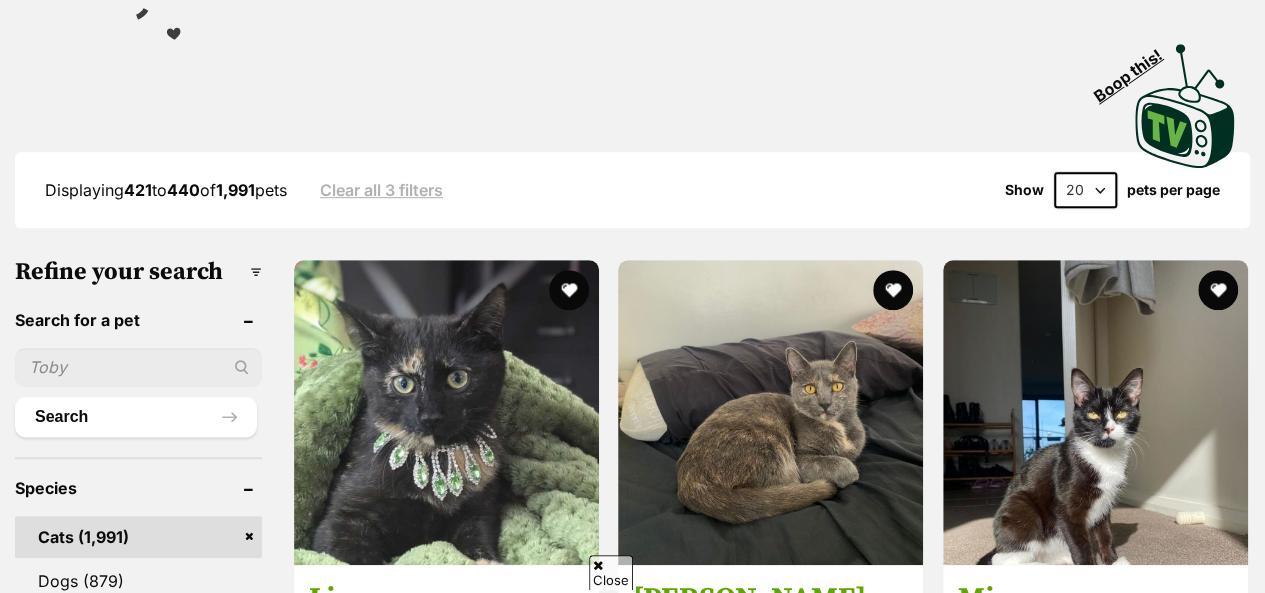 scroll, scrollTop: 680, scrollLeft: 0, axis: vertical 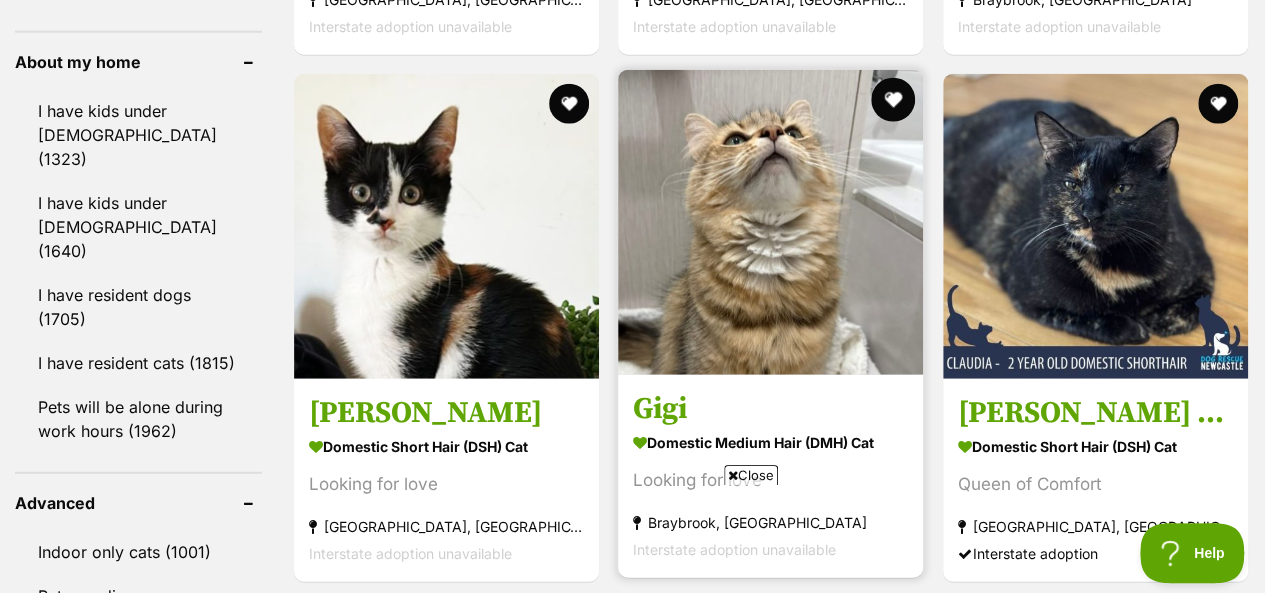 click at bounding box center (894, 100) 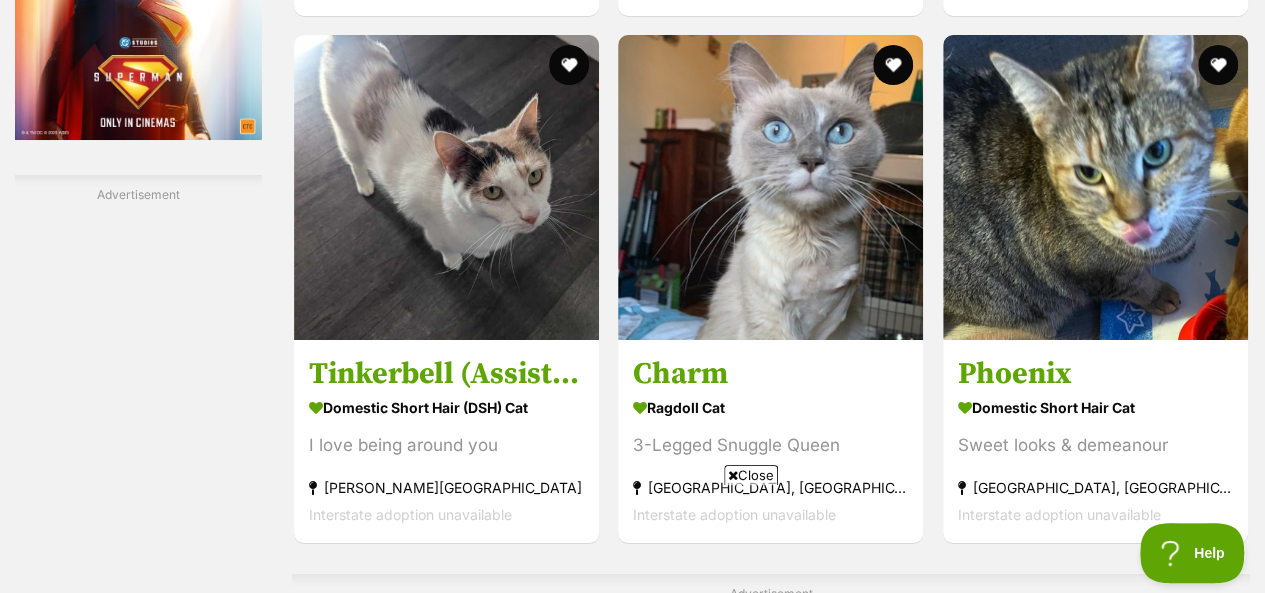 scroll, scrollTop: 3720, scrollLeft: 0, axis: vertical 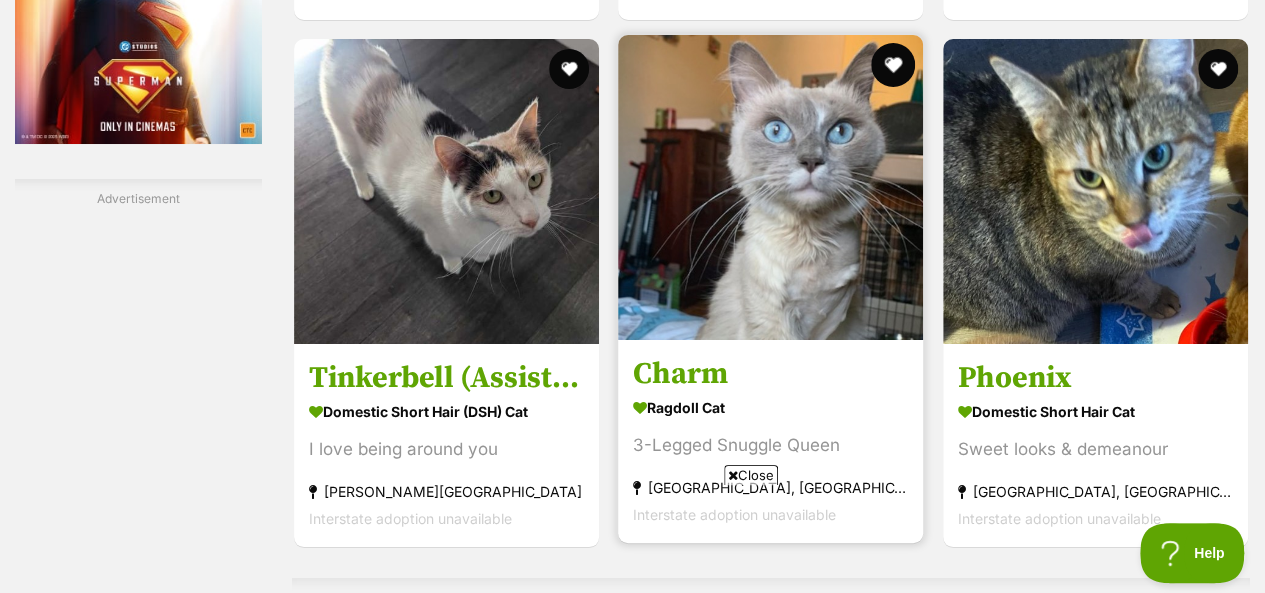 click at bounding box center [894, 65] 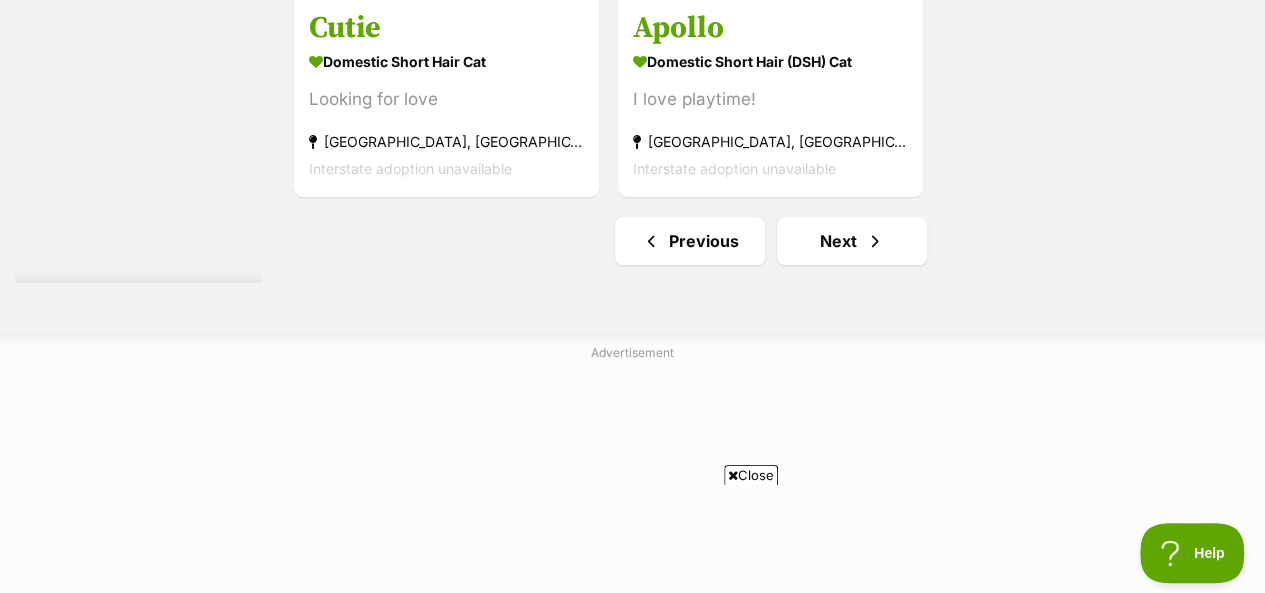 scroll, scrollTop: 4800, scrollLeft: 0, axis: vertical 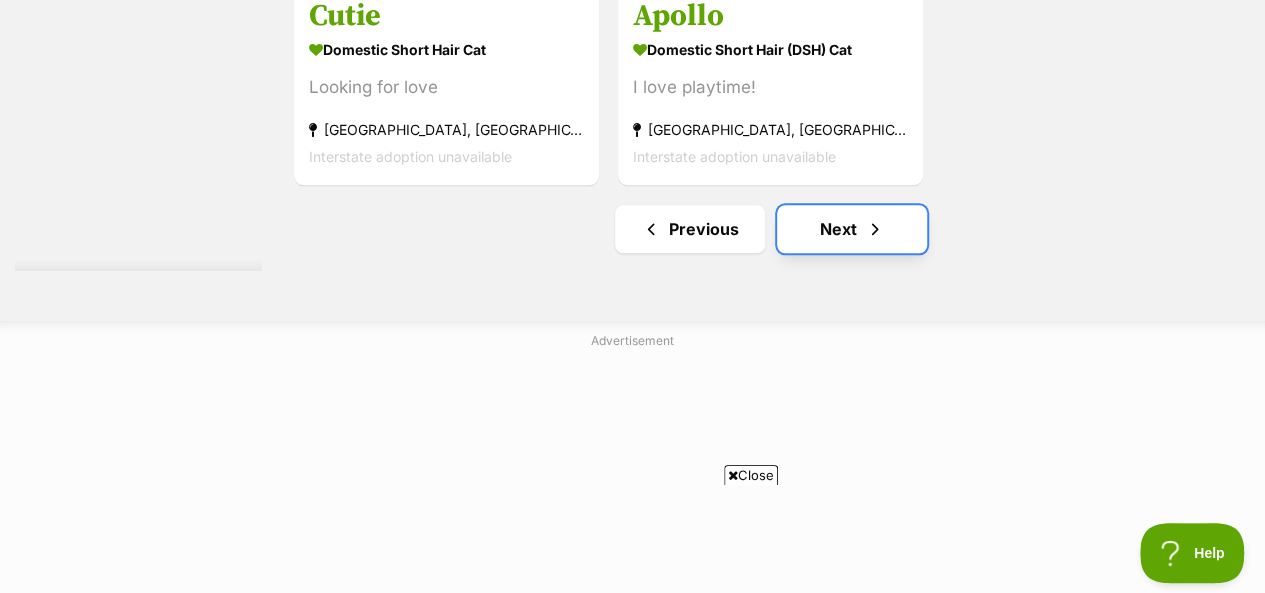 click on "Next" at bounding box center [852, 229] 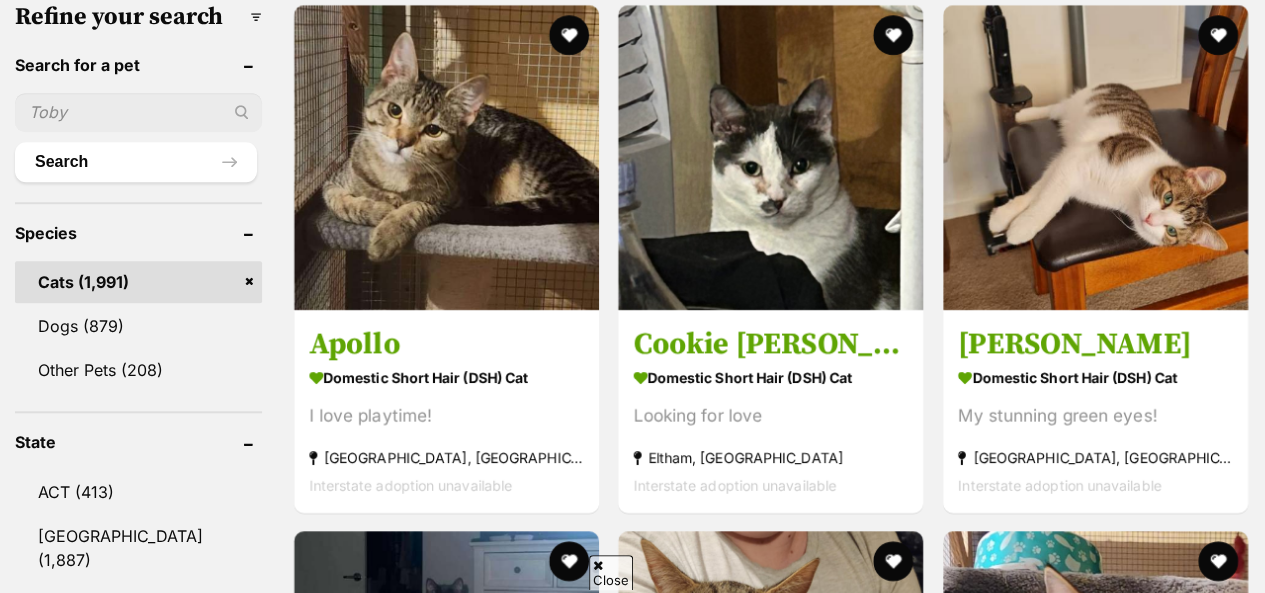 scroll, scrollTop: 0, scrollLeft: 0, axis: both 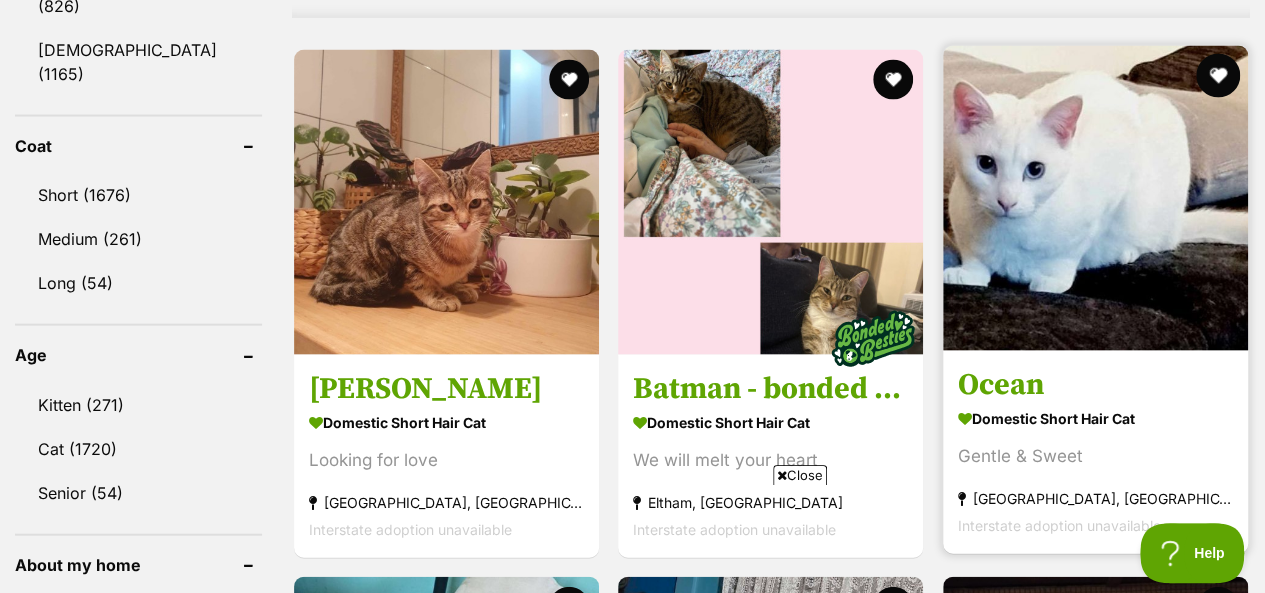 click at bounding box center [1218, 76] 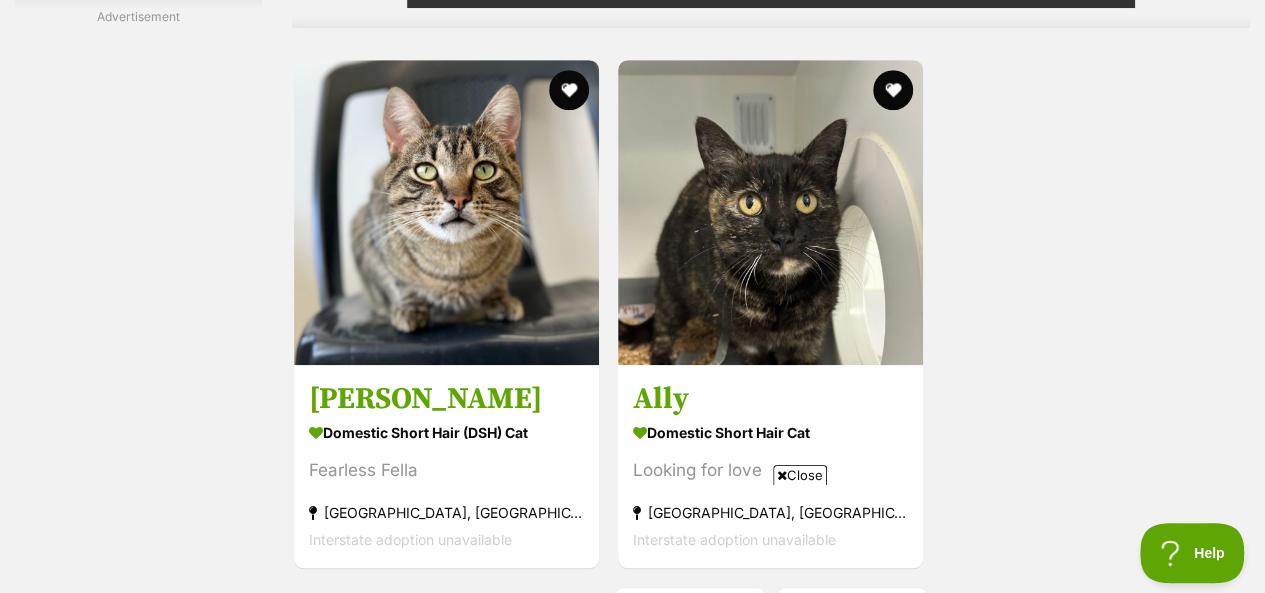 scroll, scrollTop: 4457, scrollLeft: 0, axis: vertical 